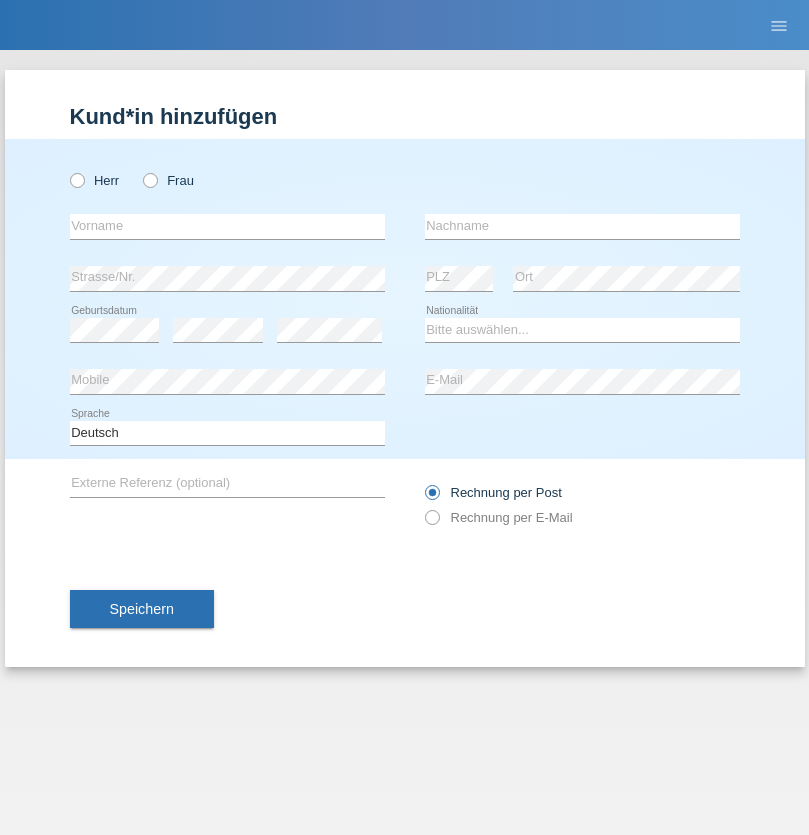 scroll, scrollTop: 0, scrollLeft: 0, axis: both 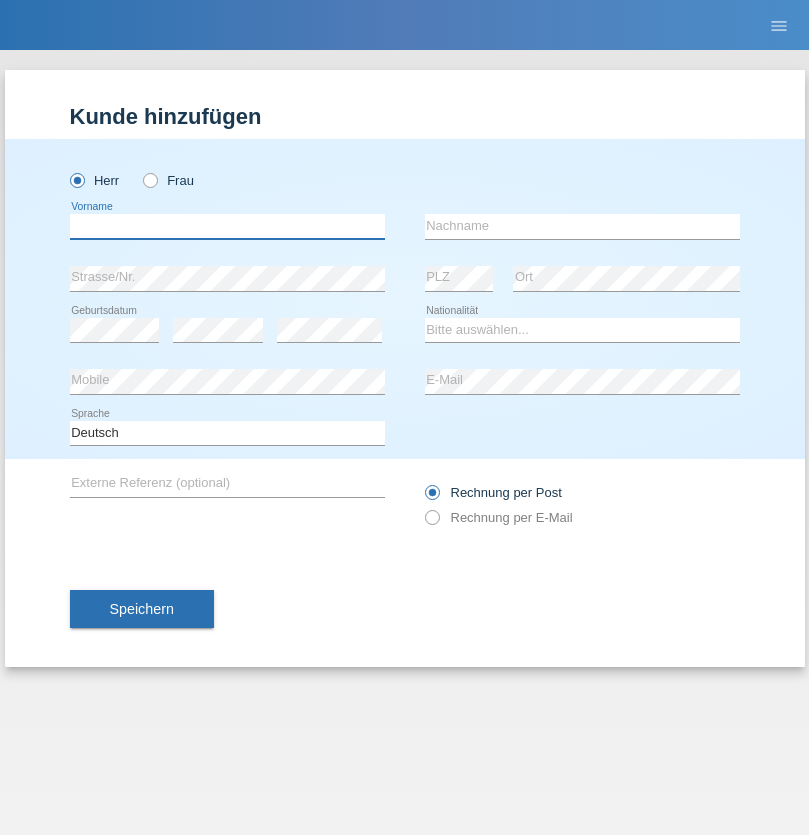 click at bounding box center [227, 226] 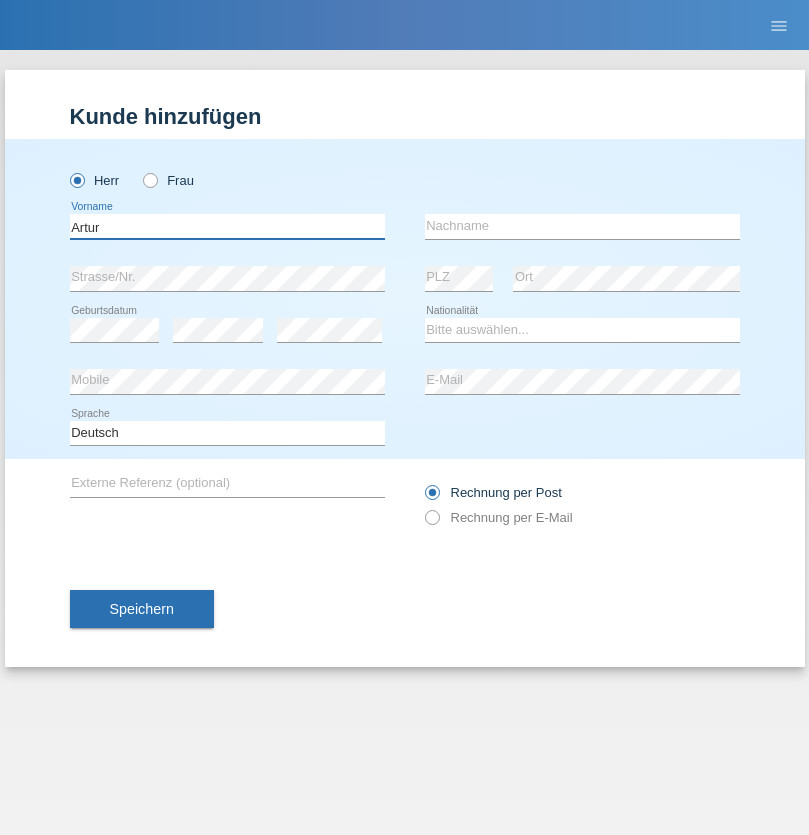 type on "Artur" 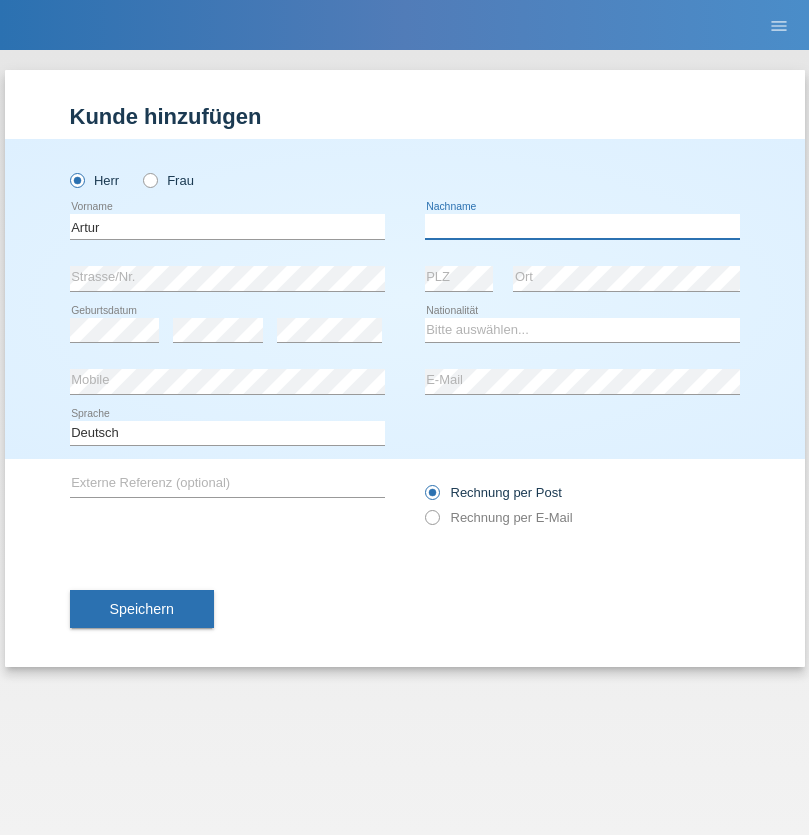 click at bounding box center [582, 226] 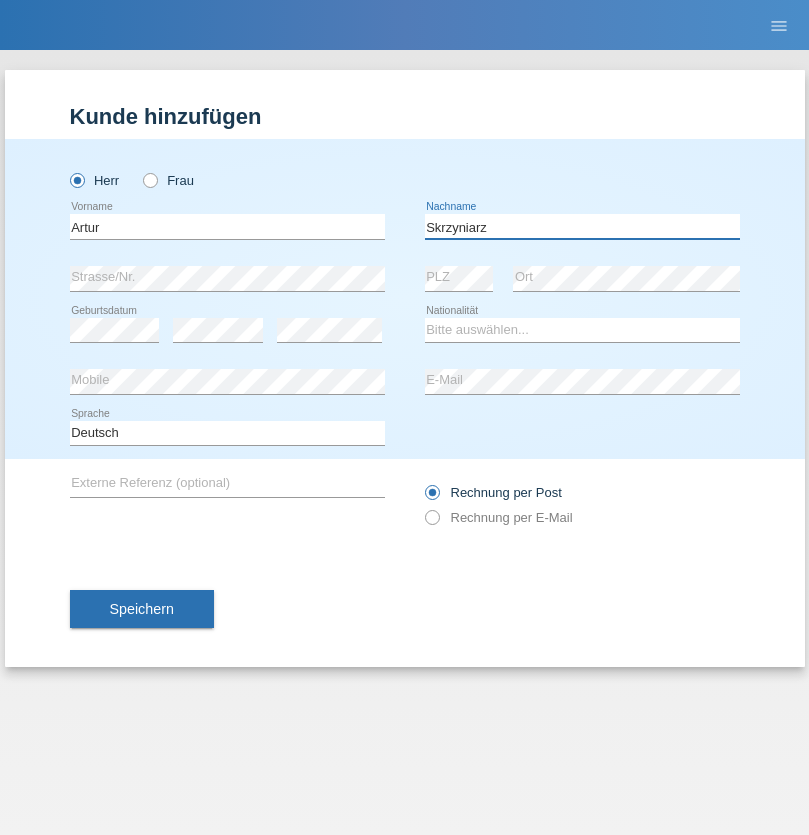 type on "Skrzyniarz" 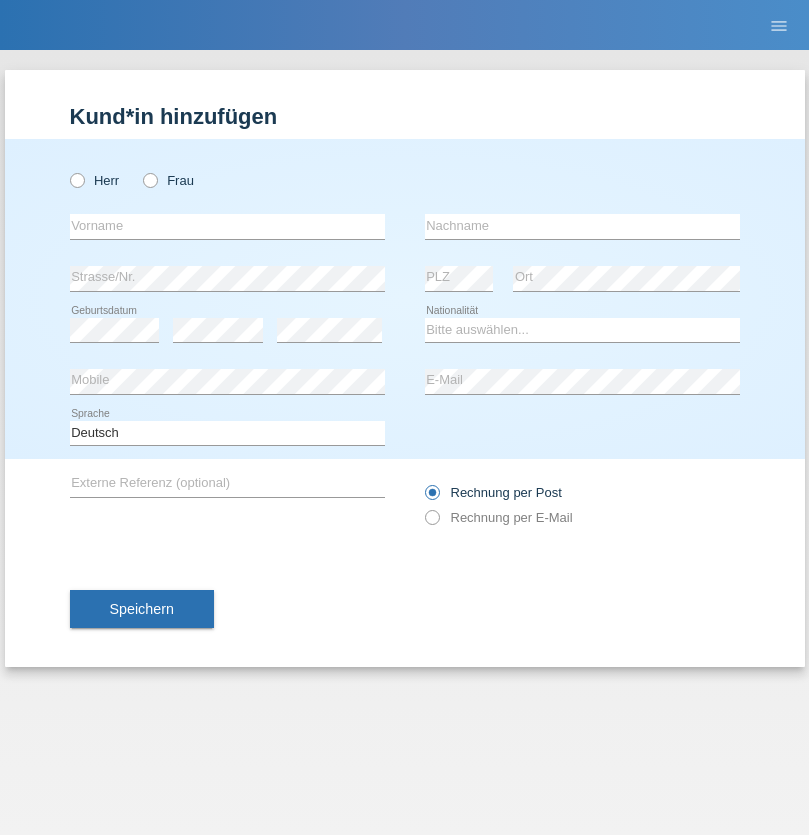 scroll, scrollTop: 0, scrollLeft: 0, axis: both 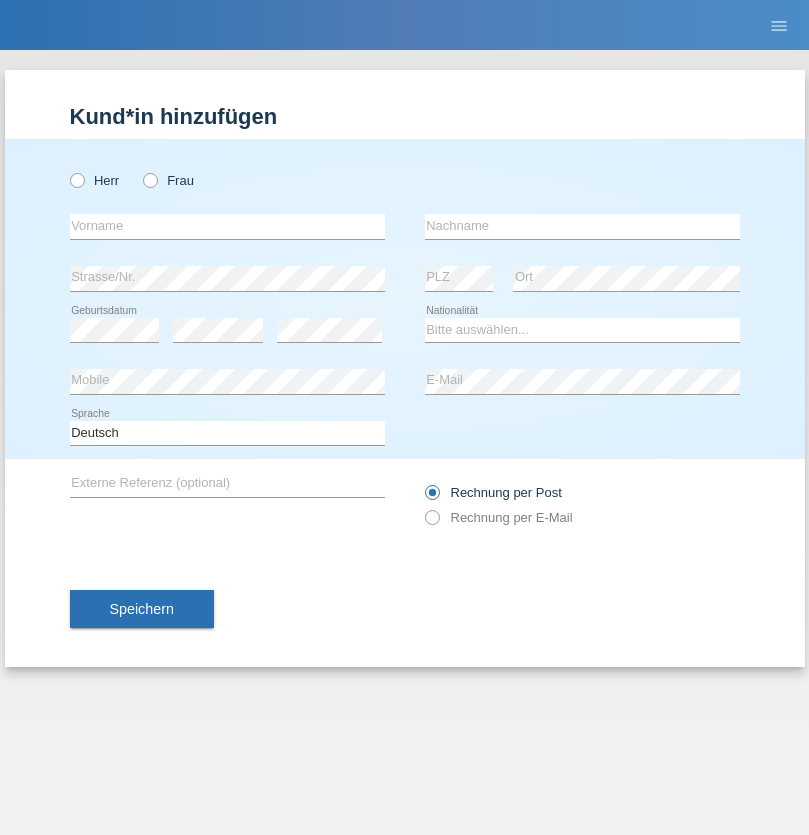 radio on "true" 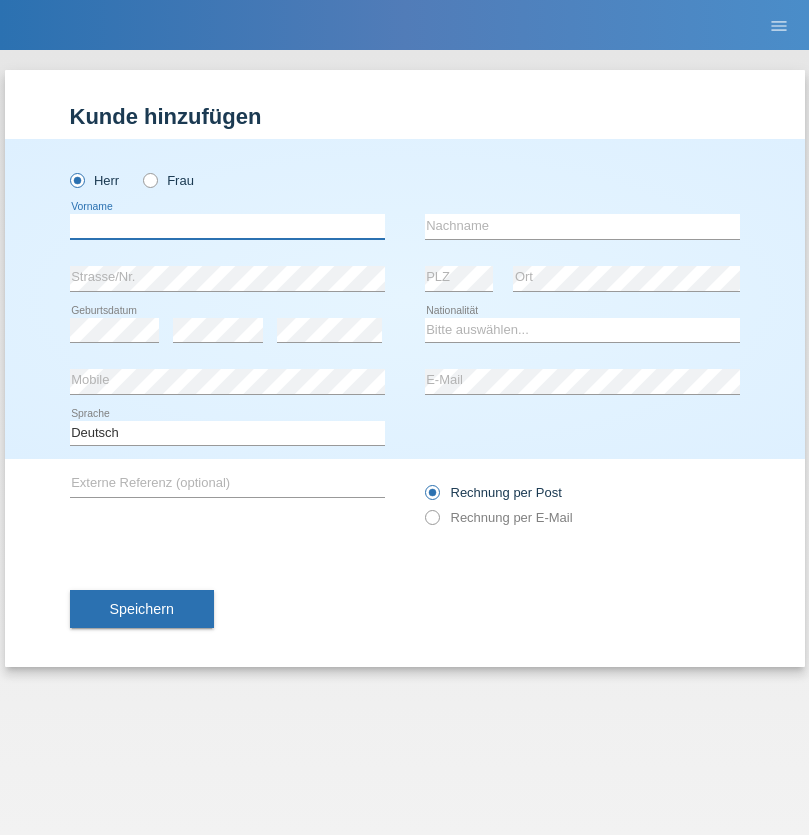 click at bounding box center [227, 226] 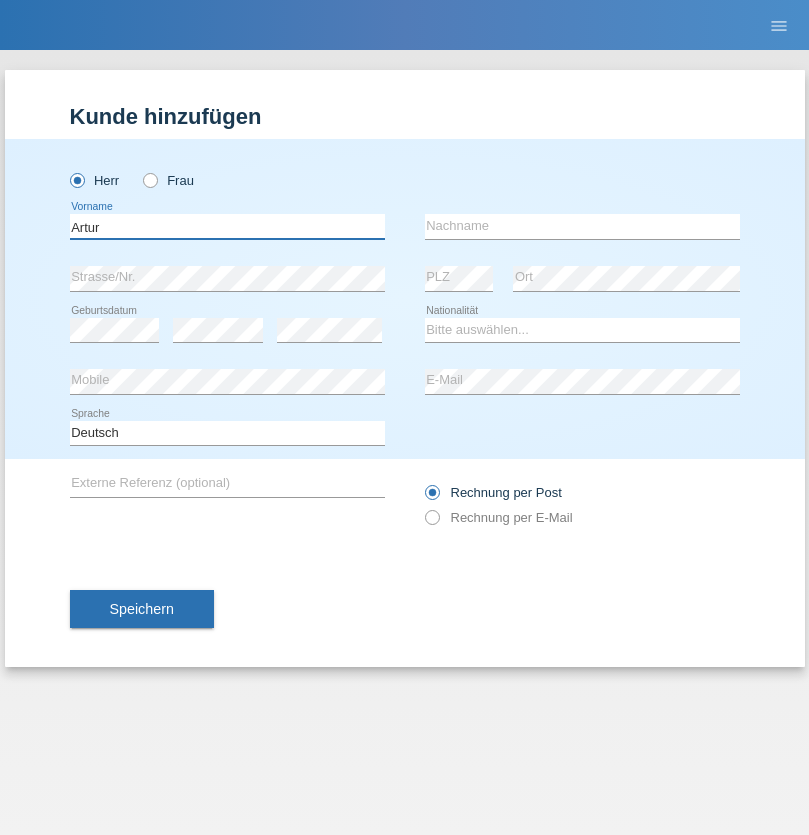 type on "Artur" 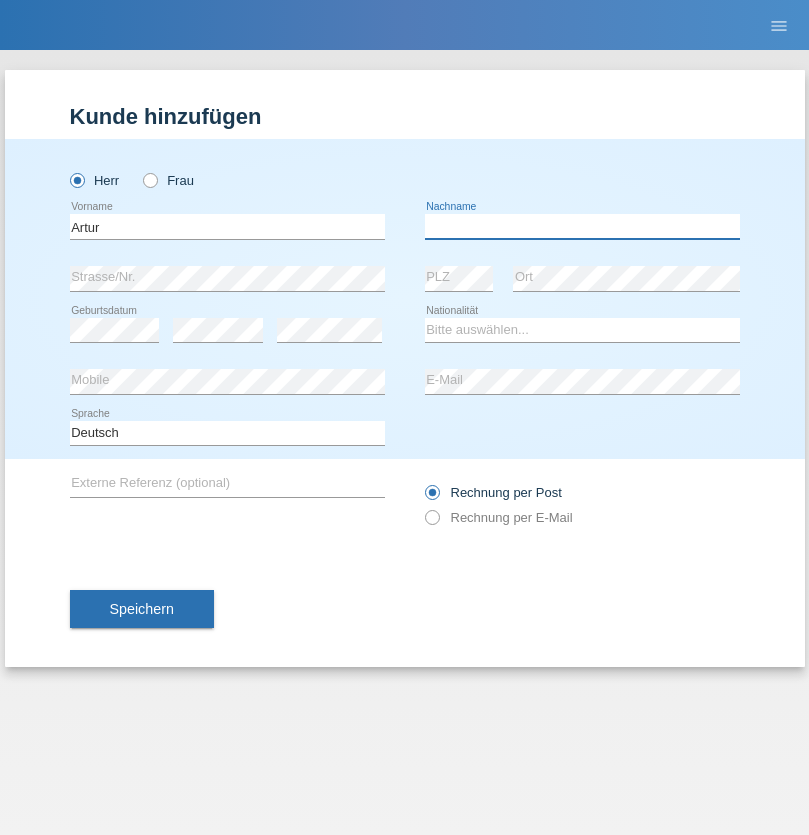 click at bounding box center (582, 226) 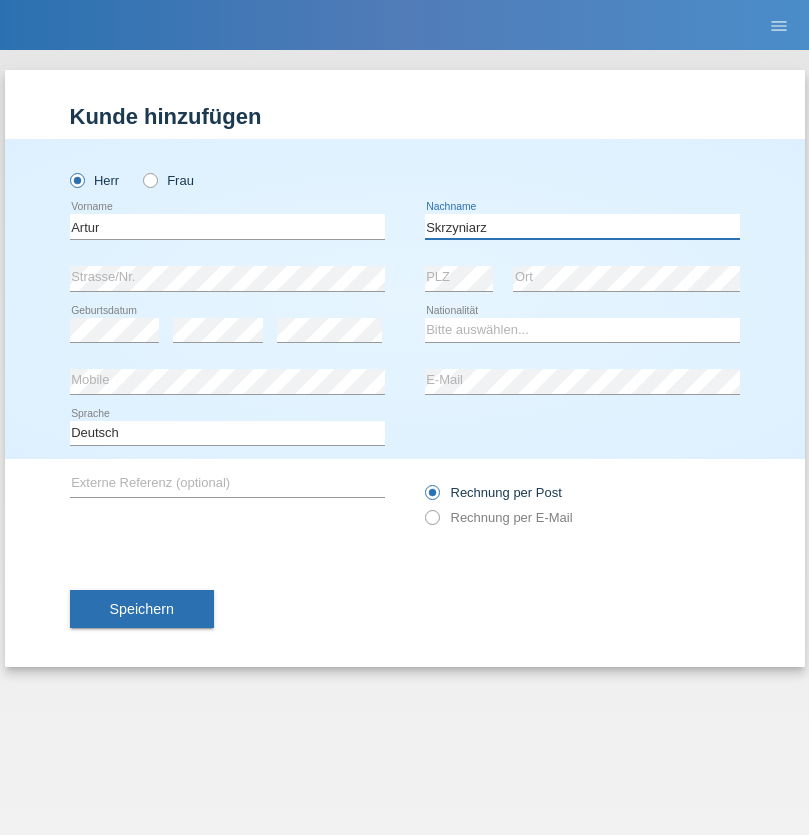 type on "Skrzyniarz" 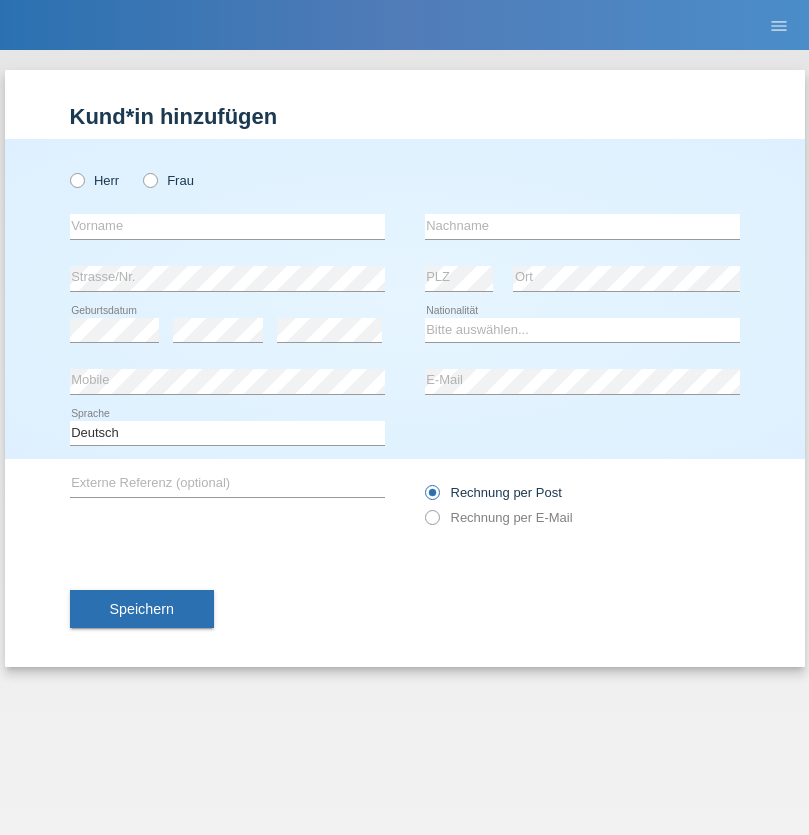 scroll, scrollTop: 0, scrollLeft: 0, axis: both 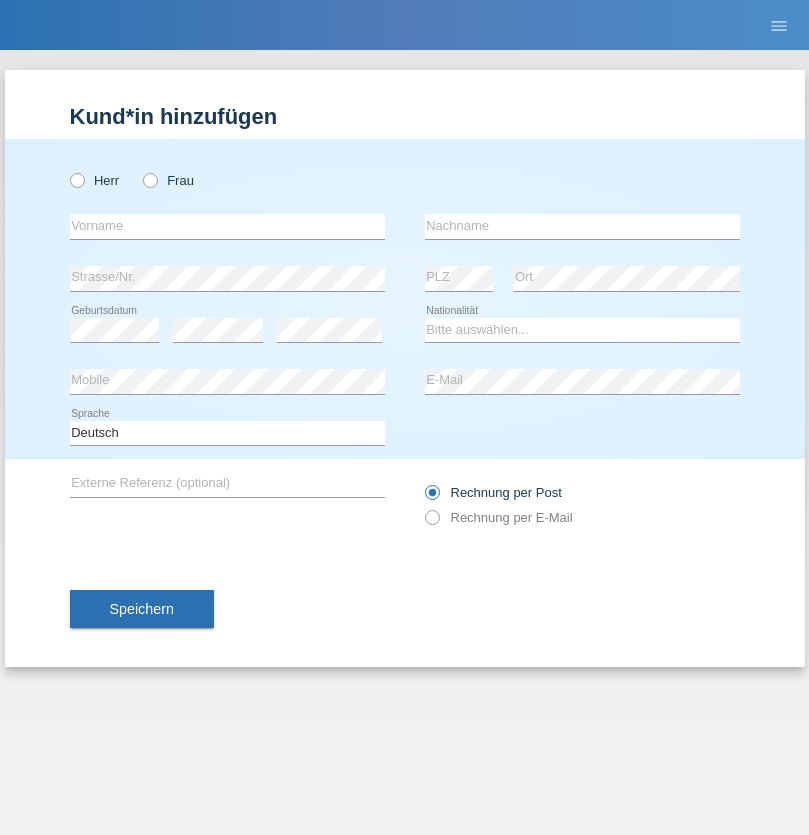 radio on "true" 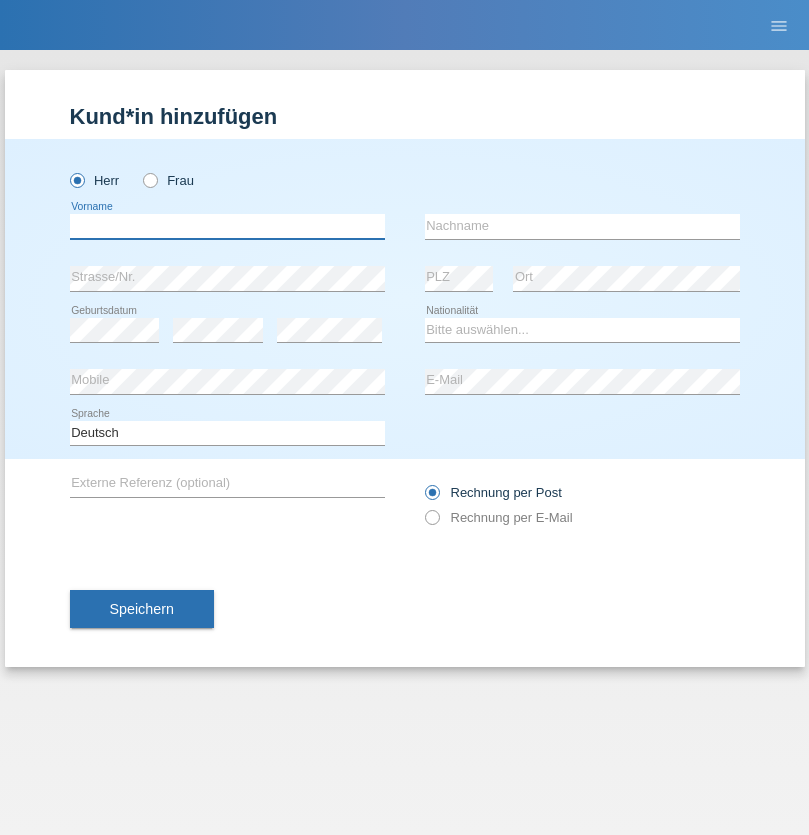 click at bounding box center (227, 226) 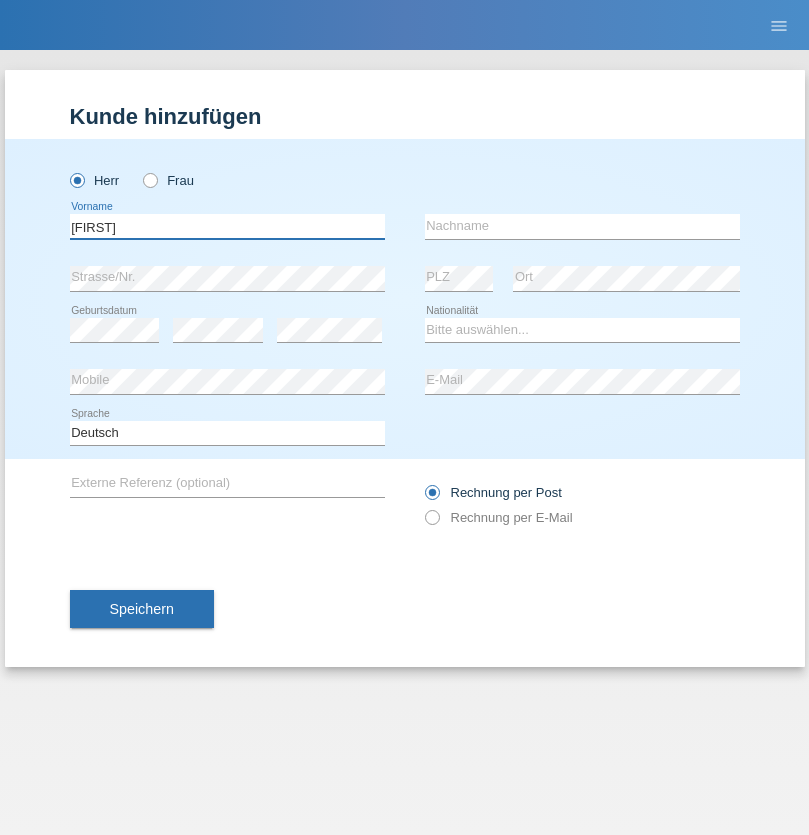 type on "[FIRST]" 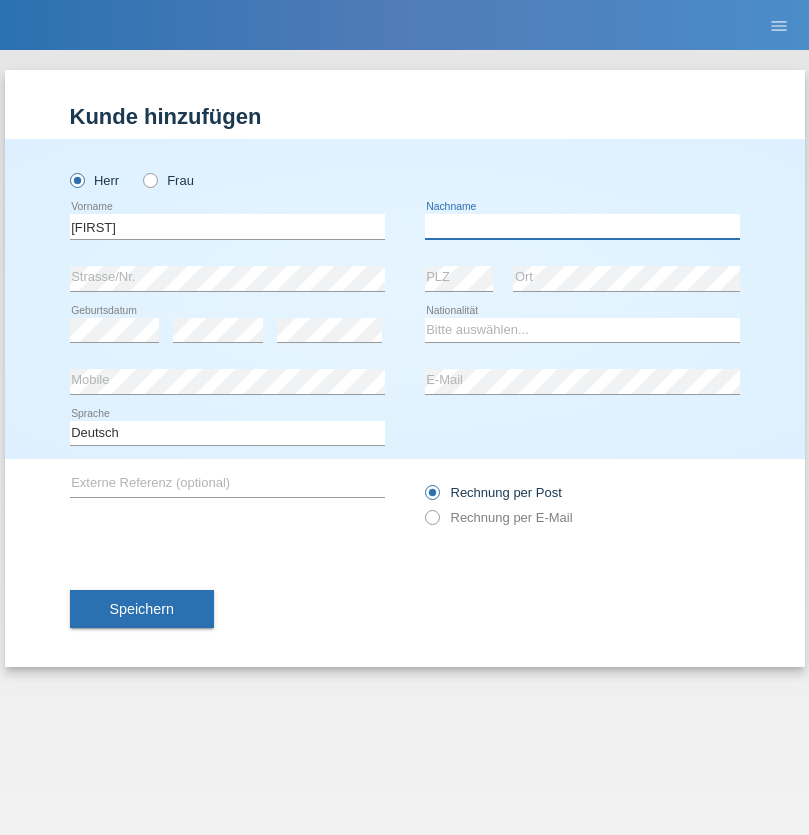 click at bounding box center [582, 226] 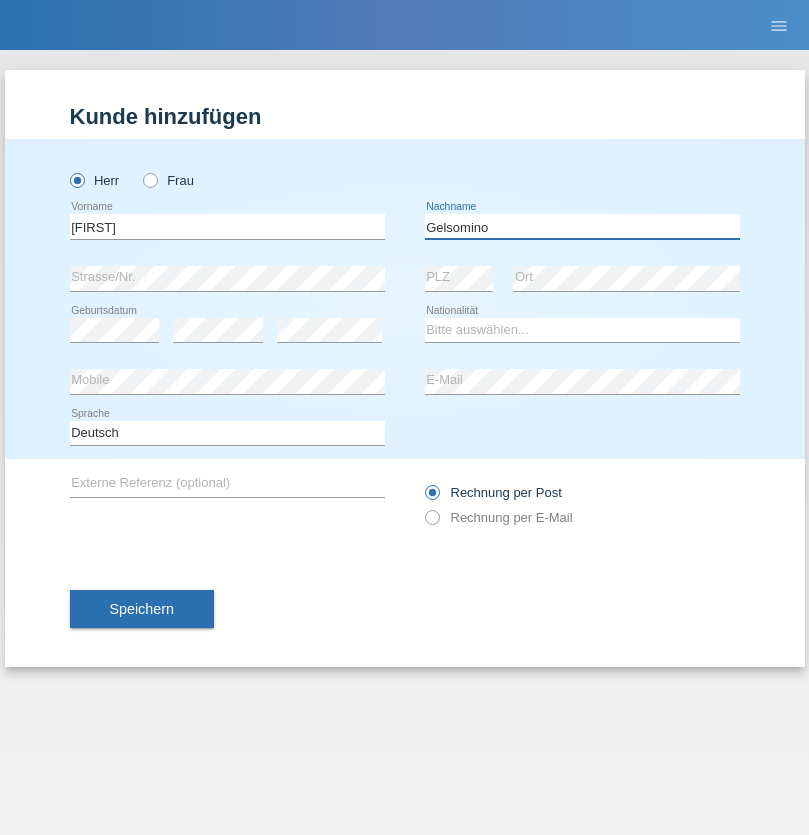 type on "Gelsomino" 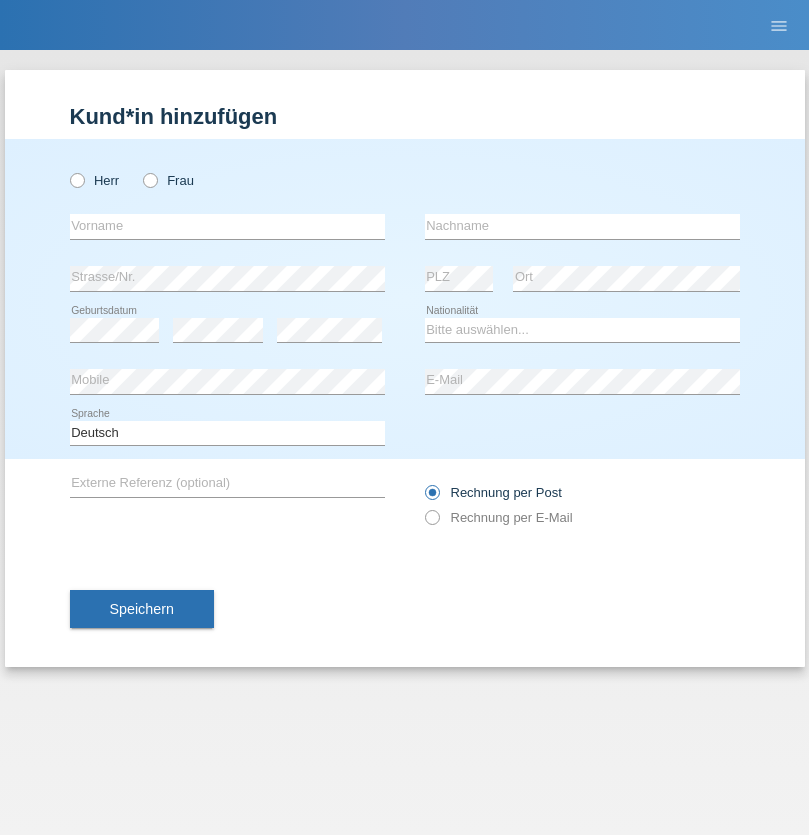 scroll, scrollTop: 0, scrollLeft: 0, axis: both 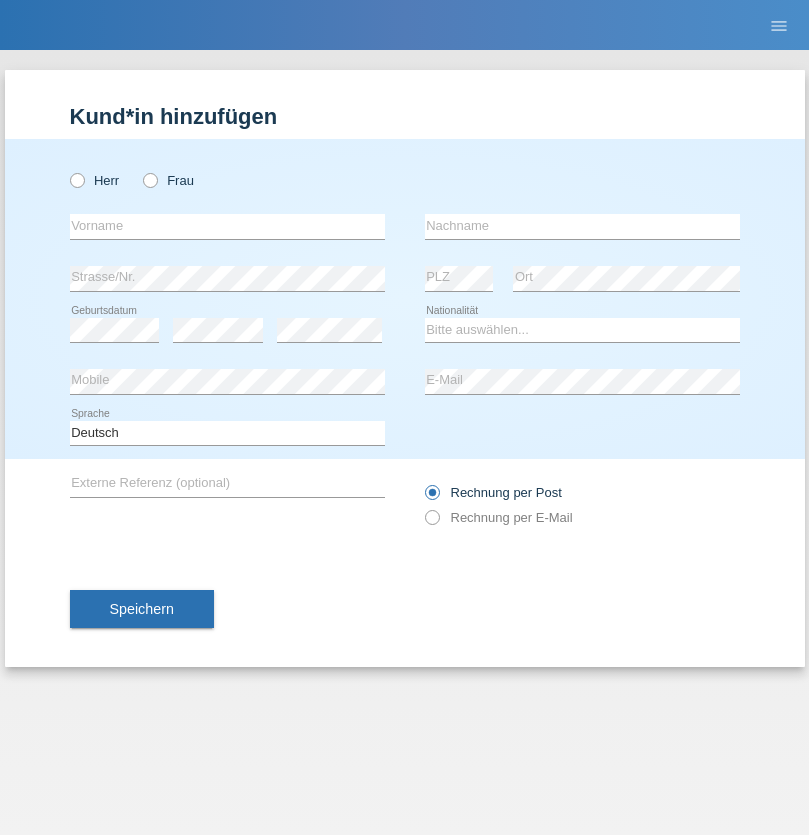 radio on "true" 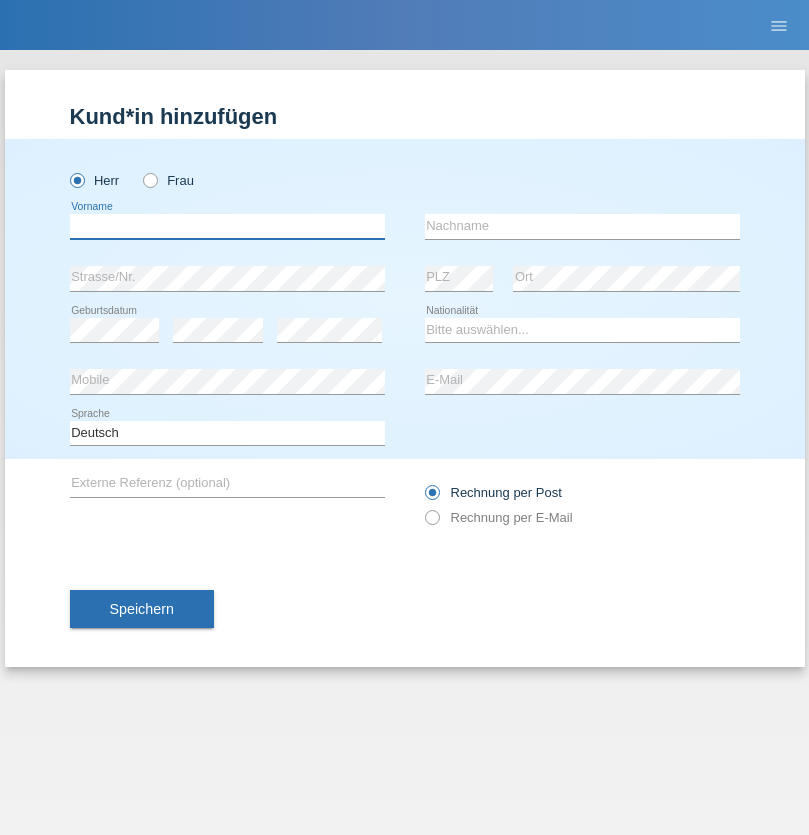 click at bounding box center [227, 226] 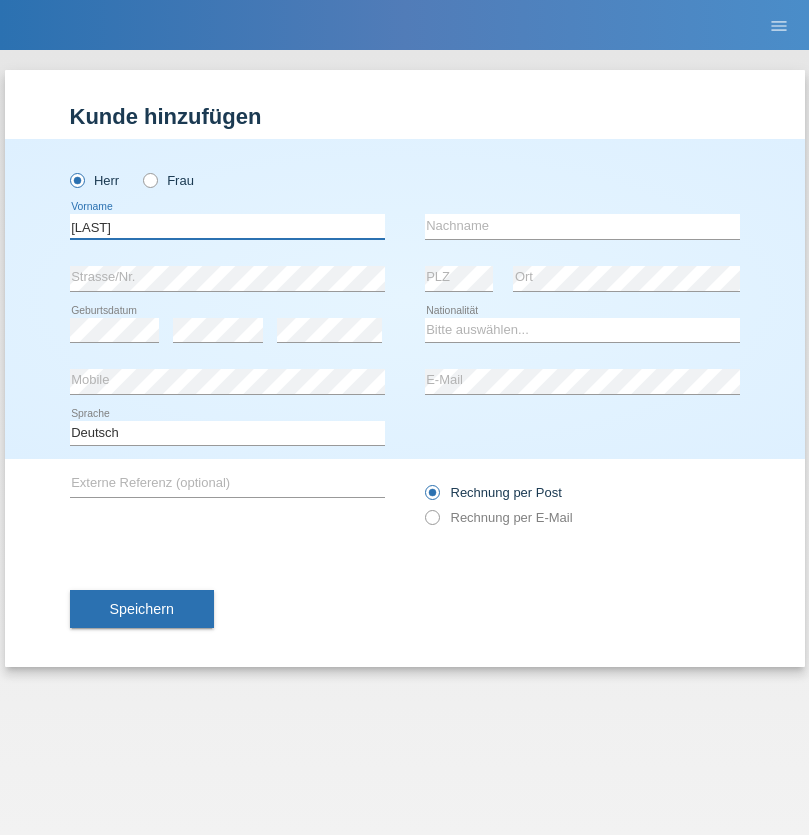 type on "Baran" 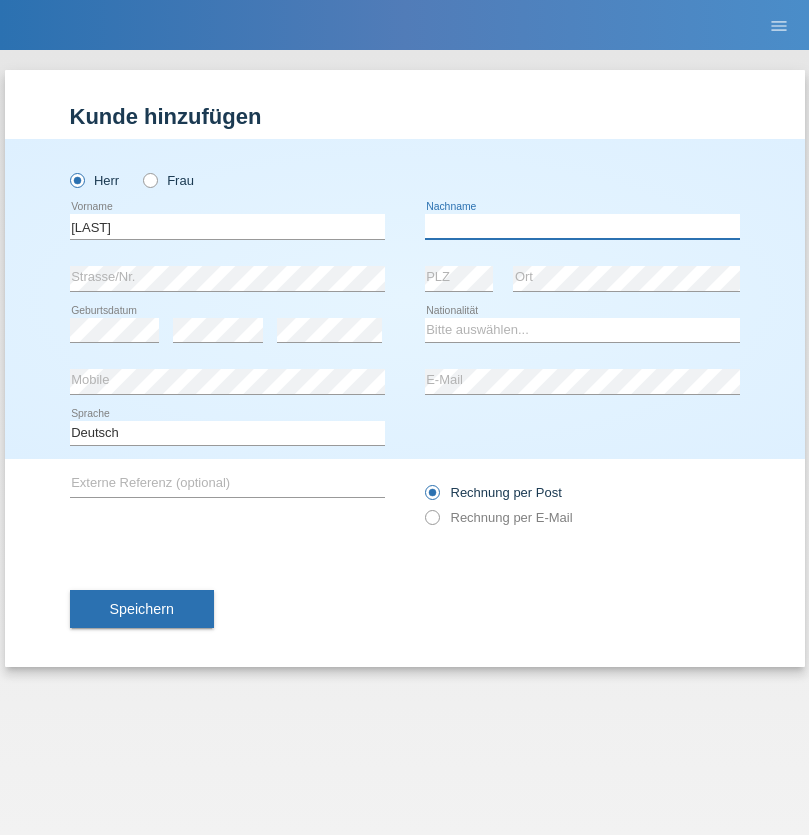 click at bounding box center (582, 226) 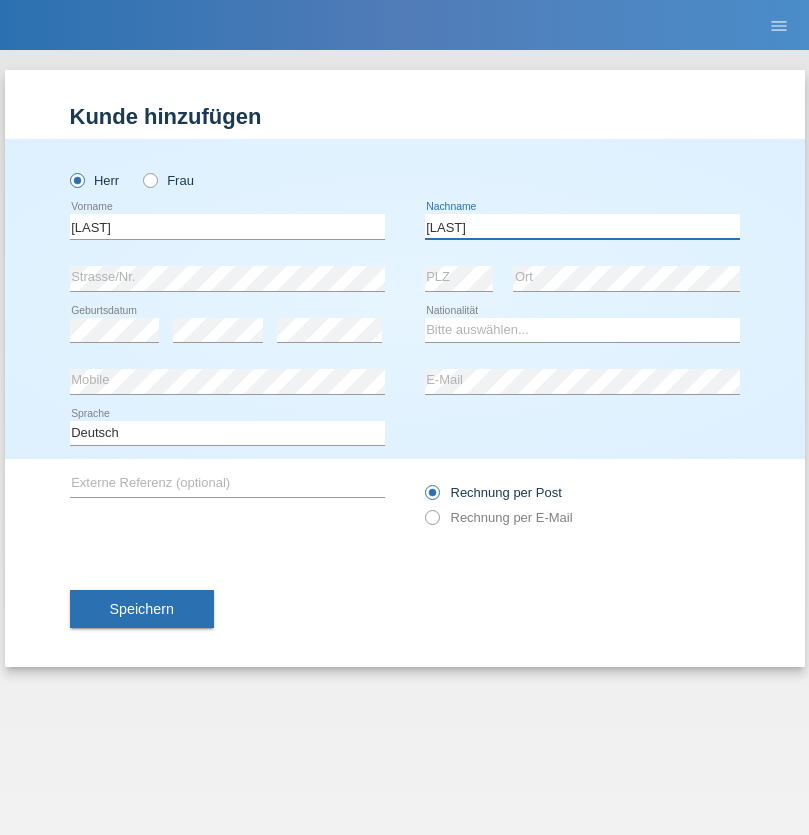 type on "Ayaz" 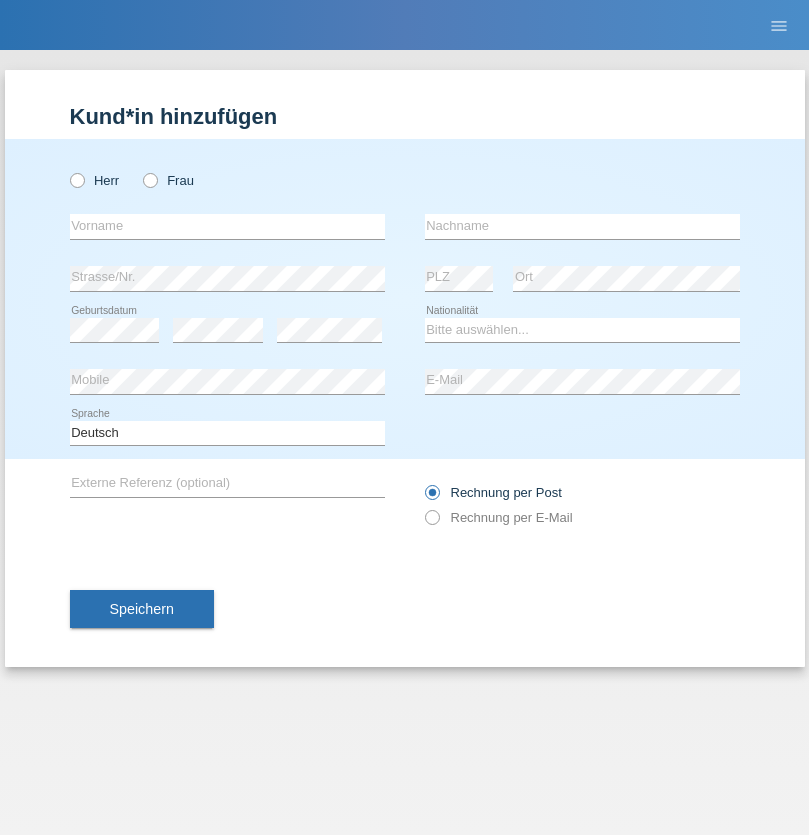 scroll, scrollTop: 0, scrollLeft: 0, axis: both 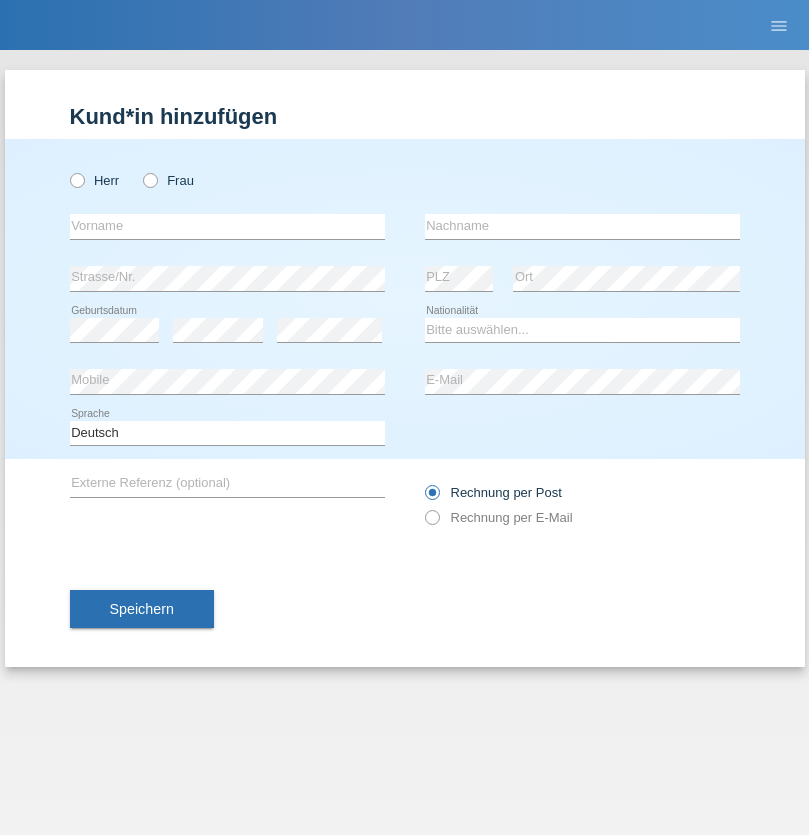radio on "true" 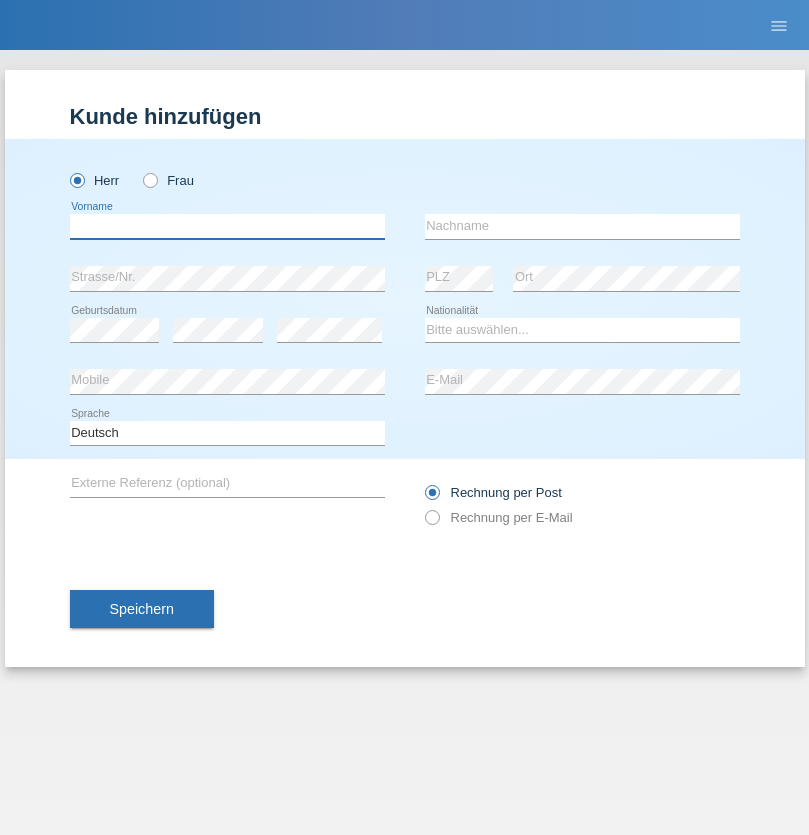 click at bounding box center [227, 226] 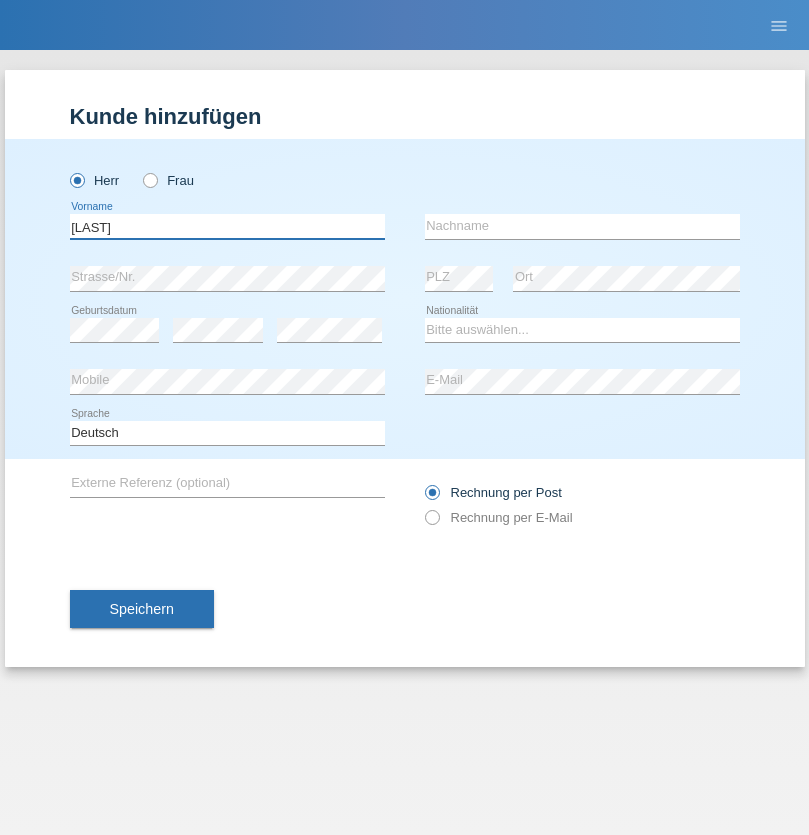 type on "Baran" 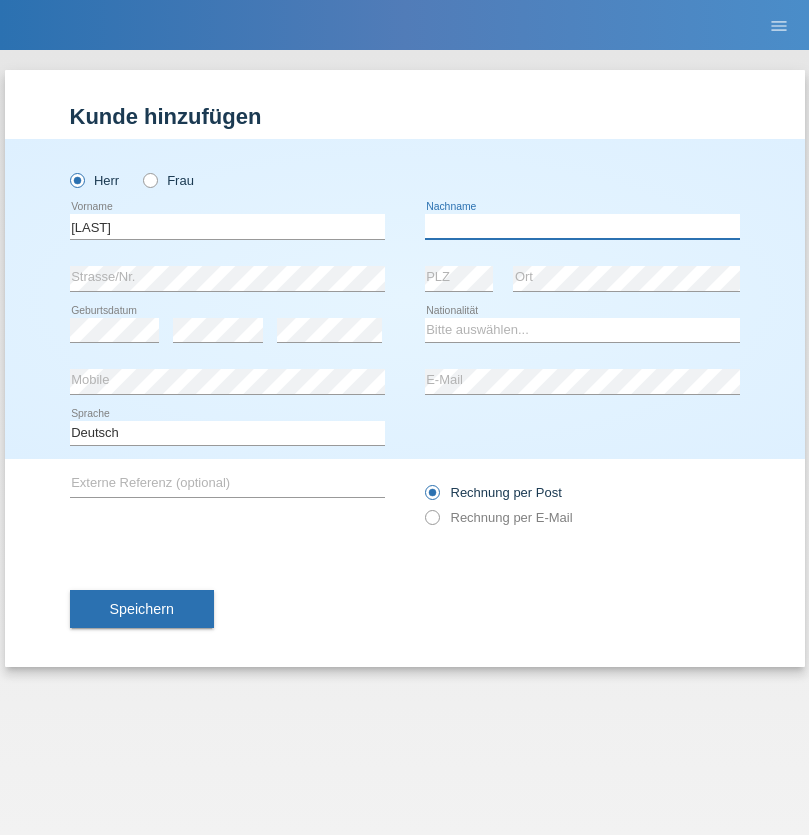 click at bounding box center (582, 226) 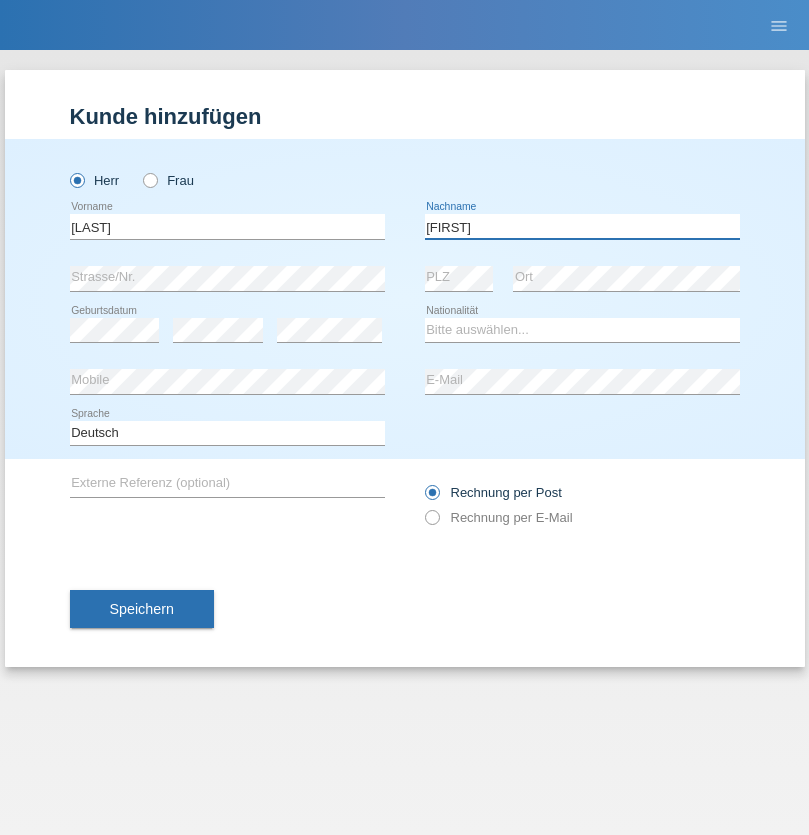 type on "Ayaz" 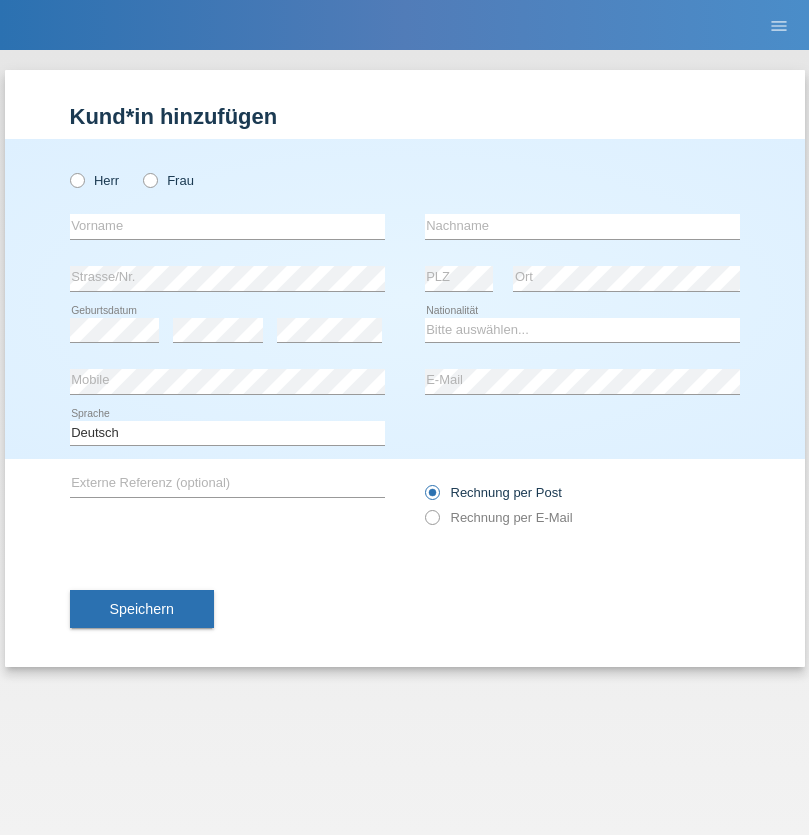 scroll, scrollTop: 0, scrollLeft: 0, axis: both 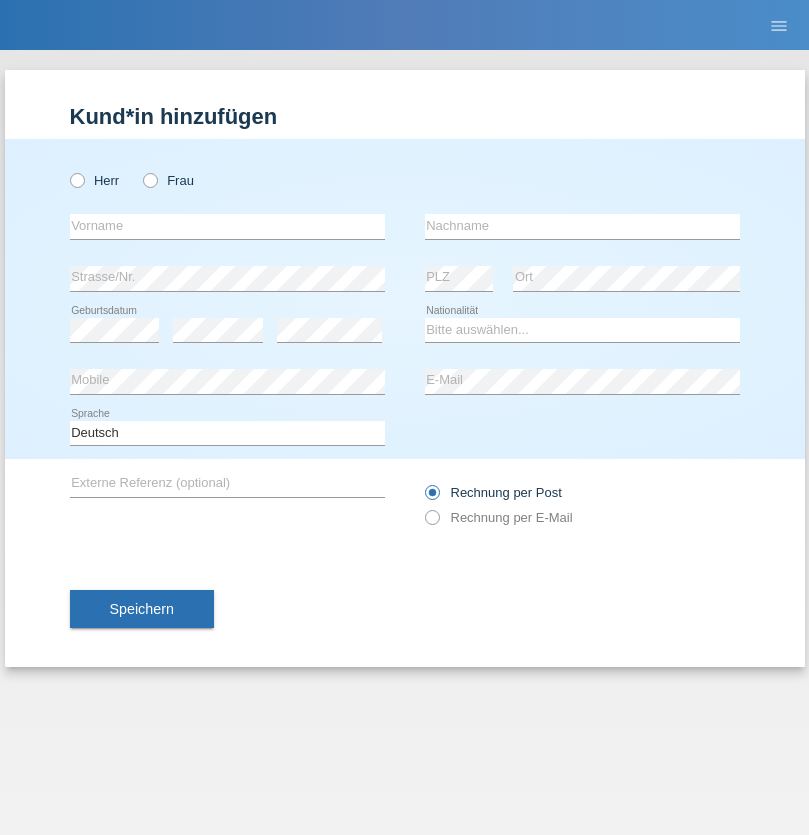 radio on "true" 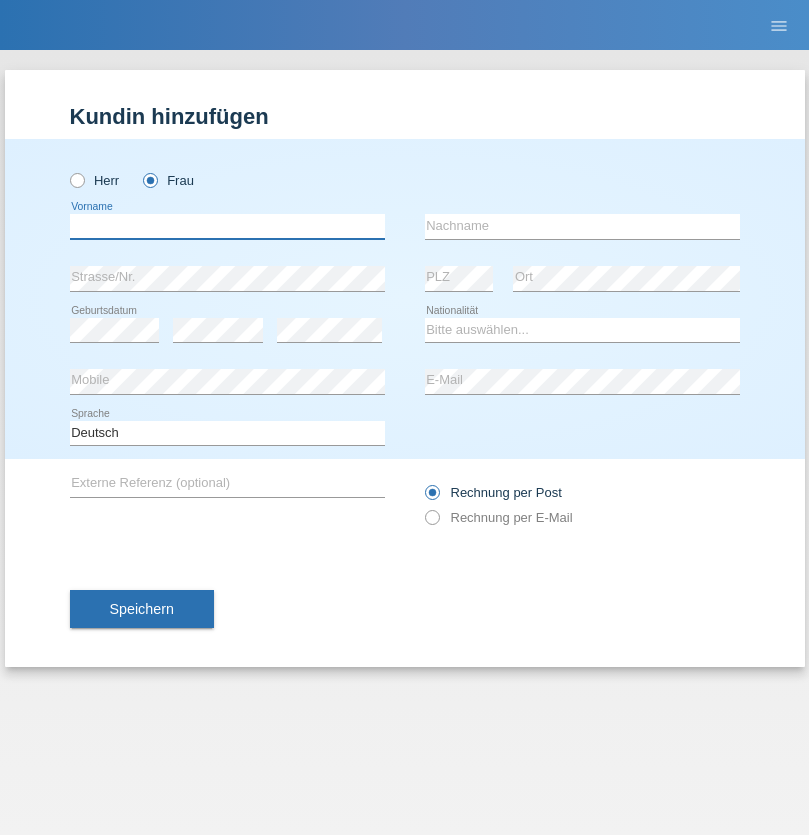 click at bounding box center (227, 226) 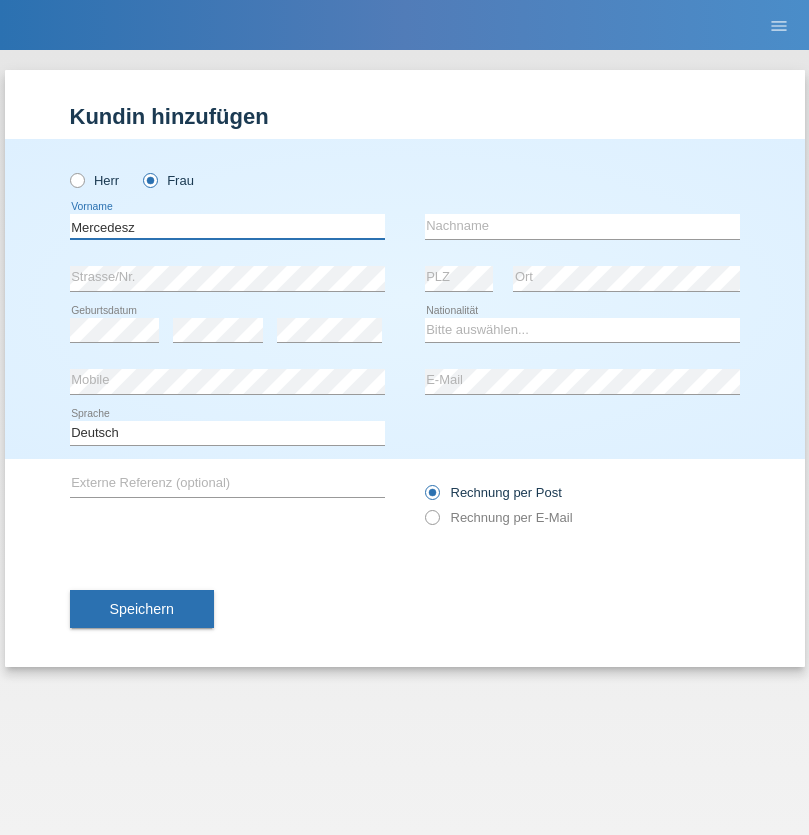 type on "Mercedesz" 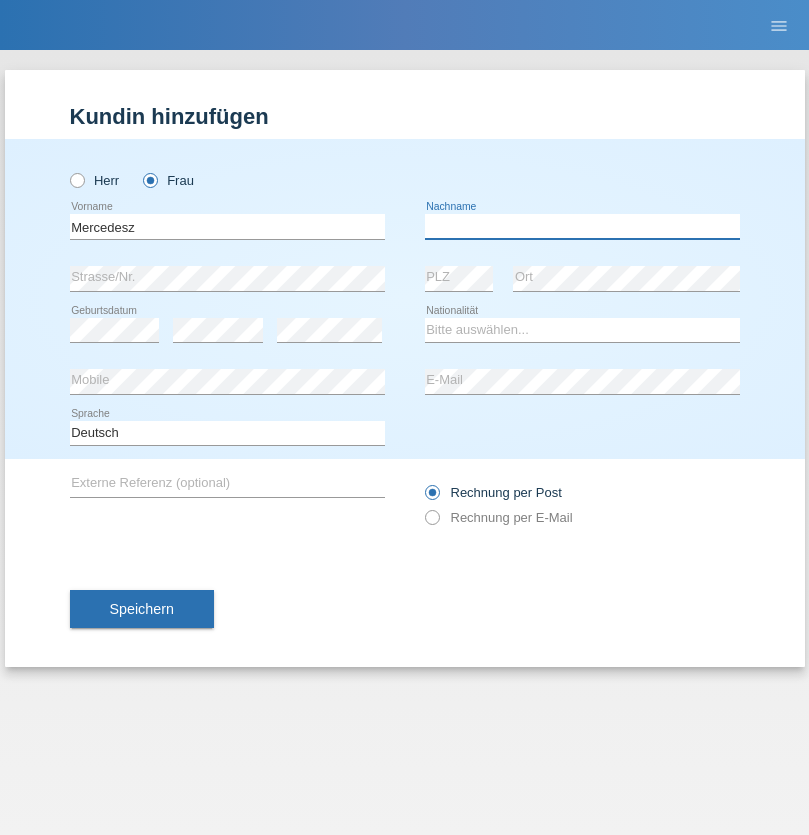 click at bounding box center [582, 226] 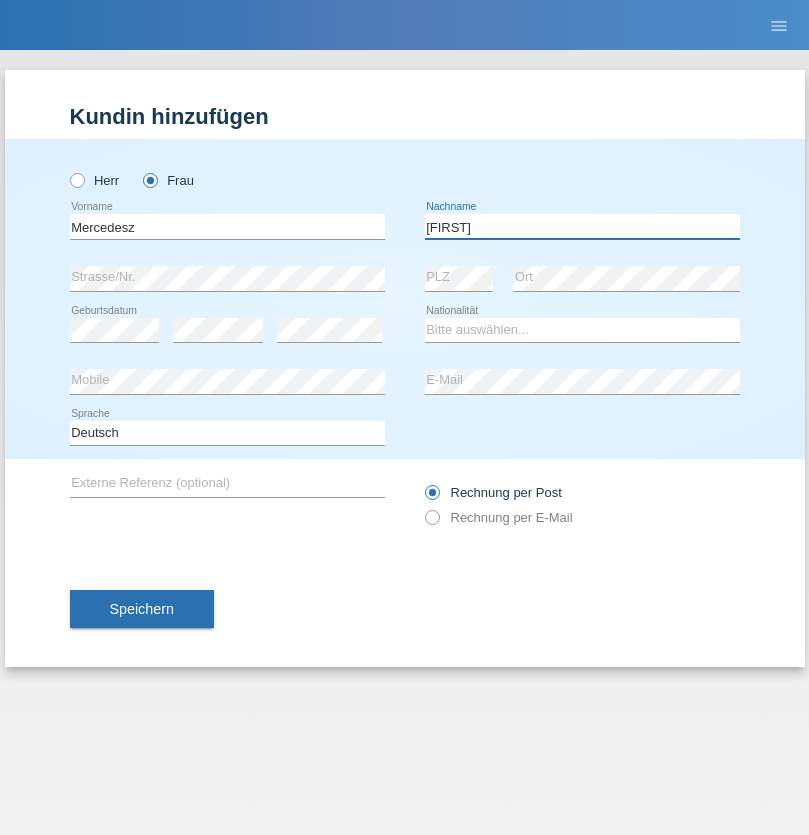 type on "Maria" 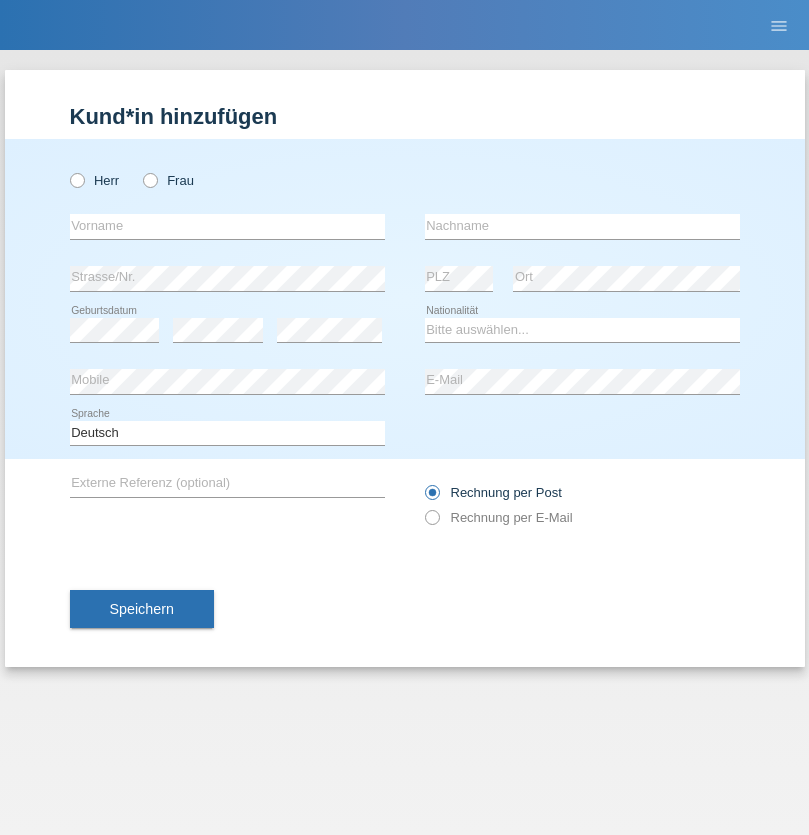 scroll, scrollTop: 0, scrollLeft: 0, axis: both 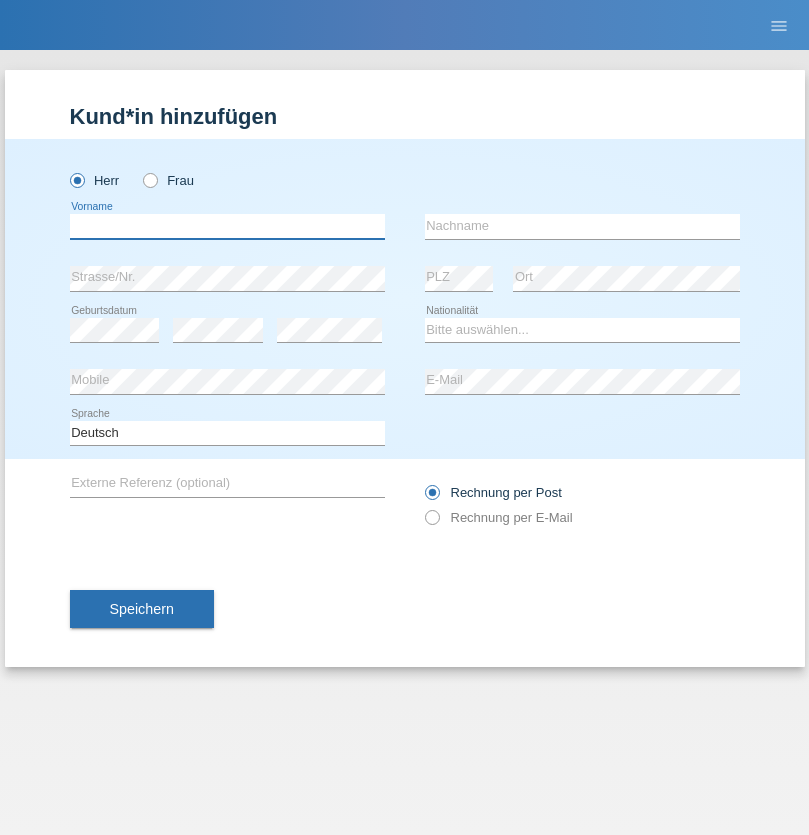 click at bounding box center (227, 226) 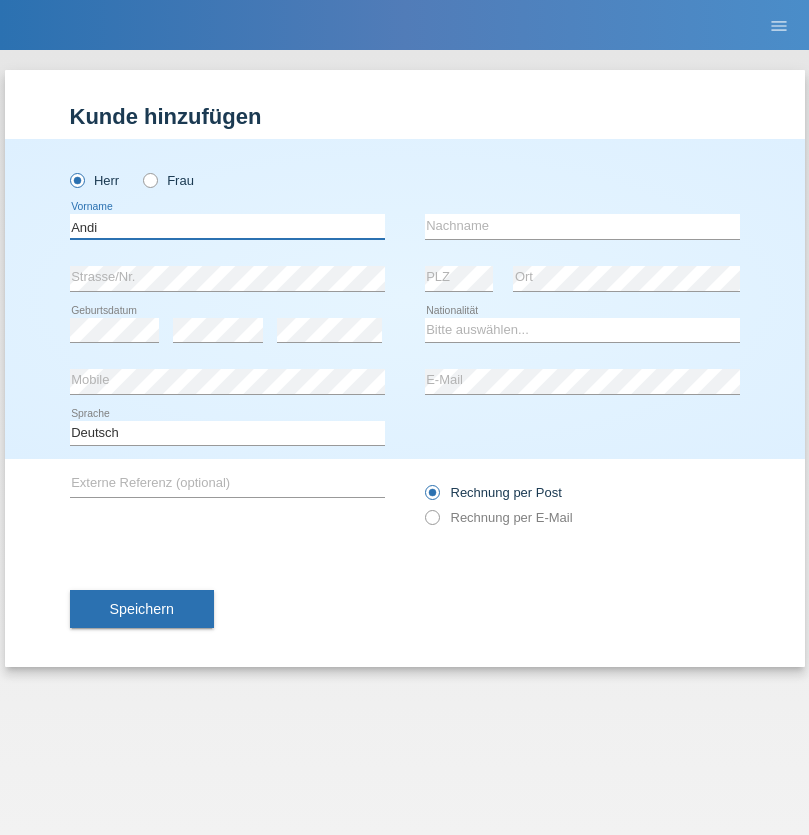 type on "Andi" 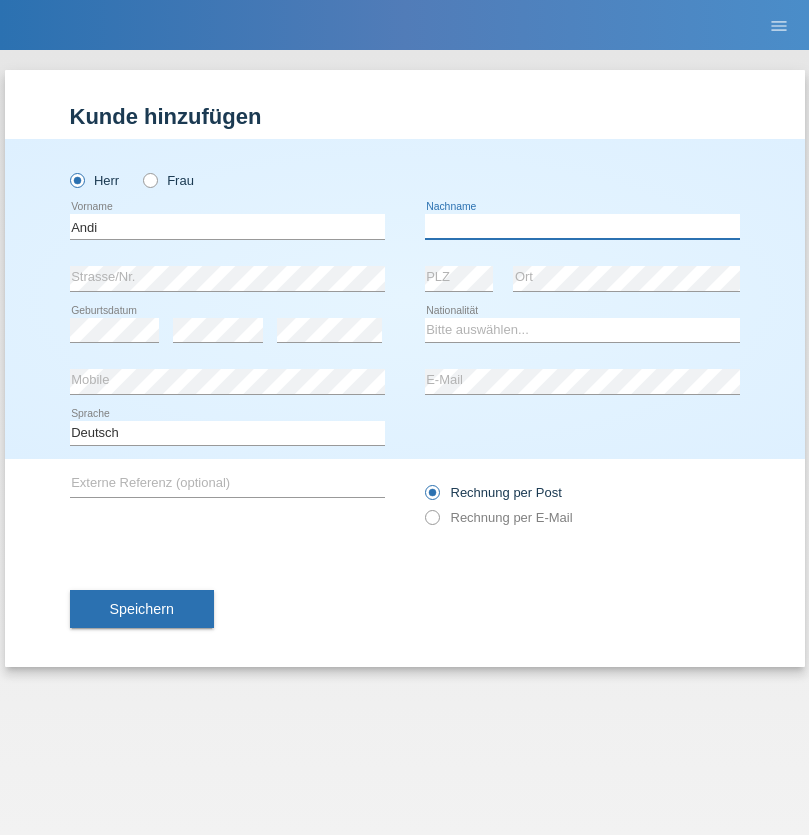 click at bounding box center [582, 226] 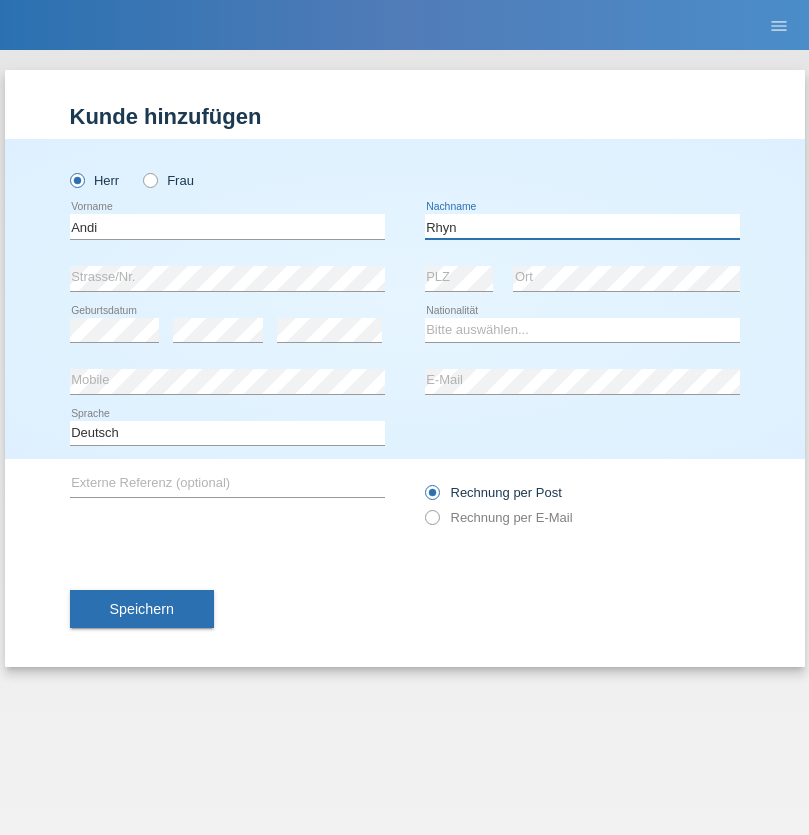 type on "Rhyn" 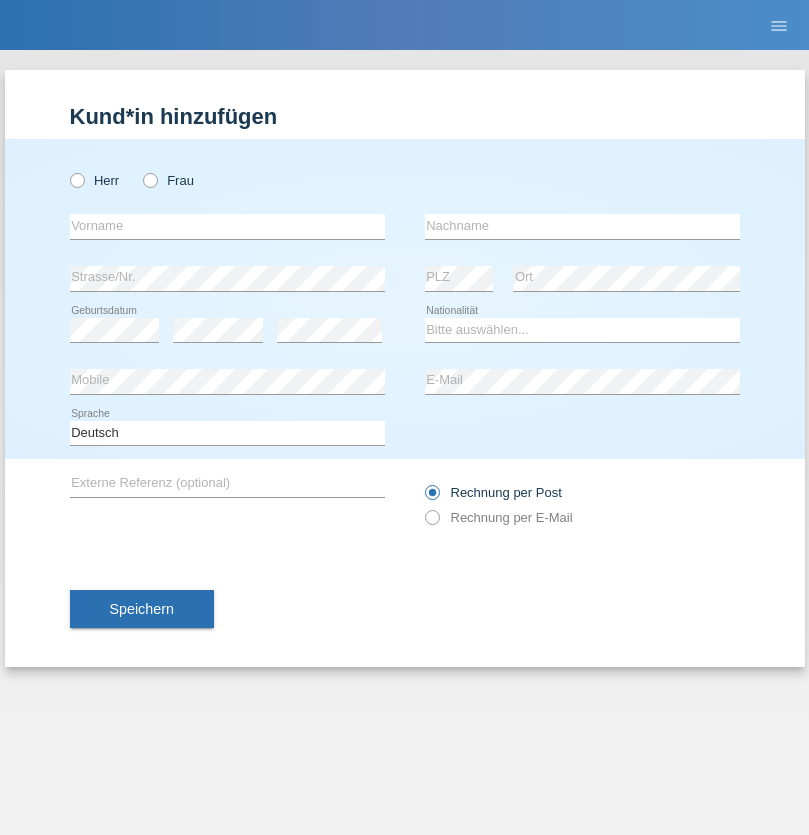 scroll, scrollTop: 0, scrollLeft: 0, axis: both 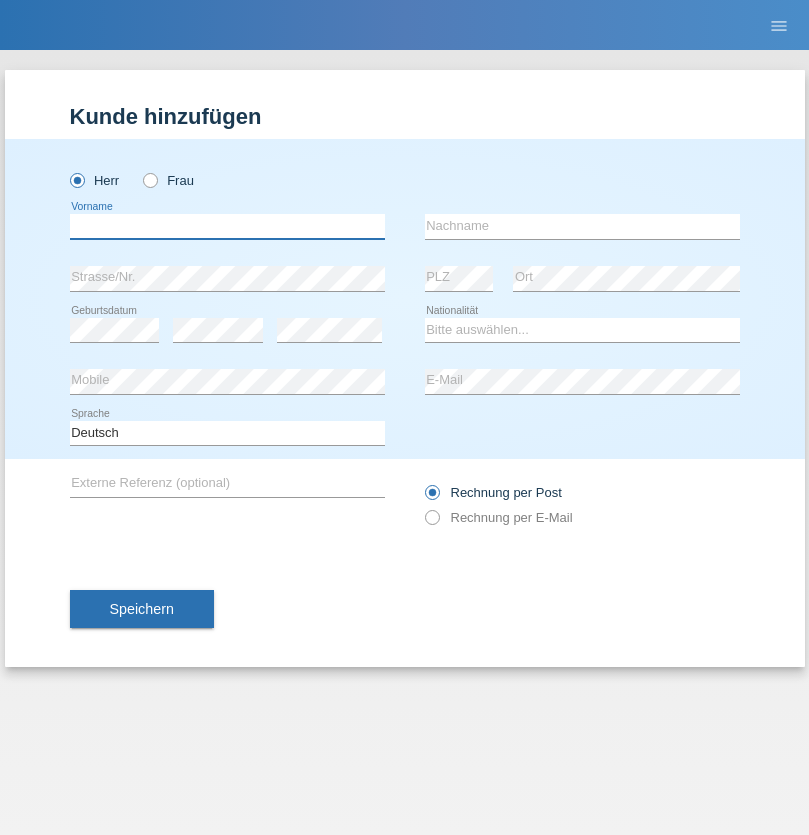 click at bounding box center (227, 226) 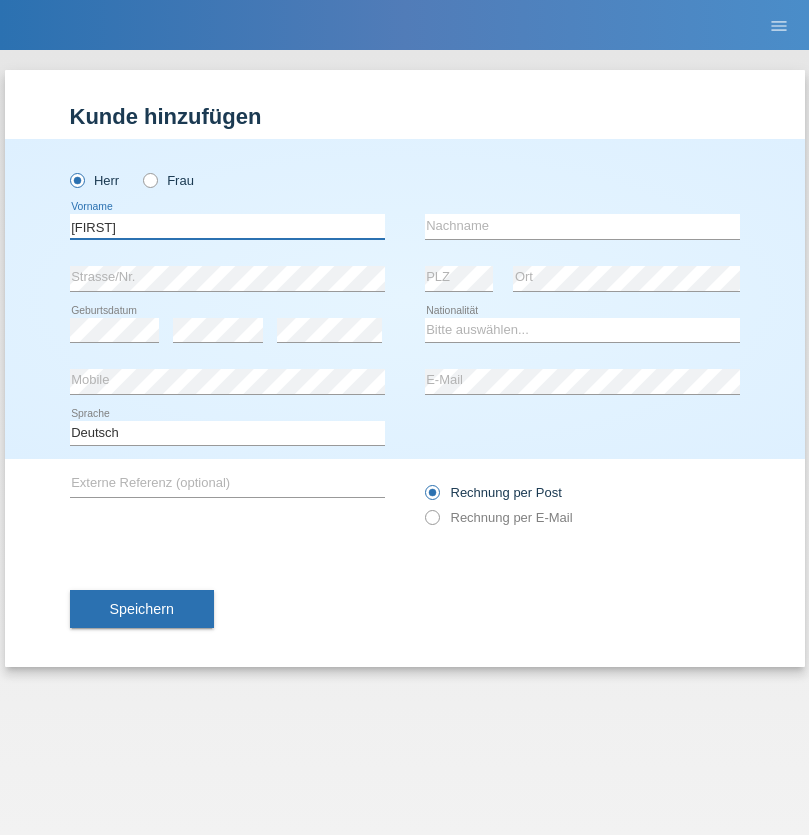 type on "[FIRST]" 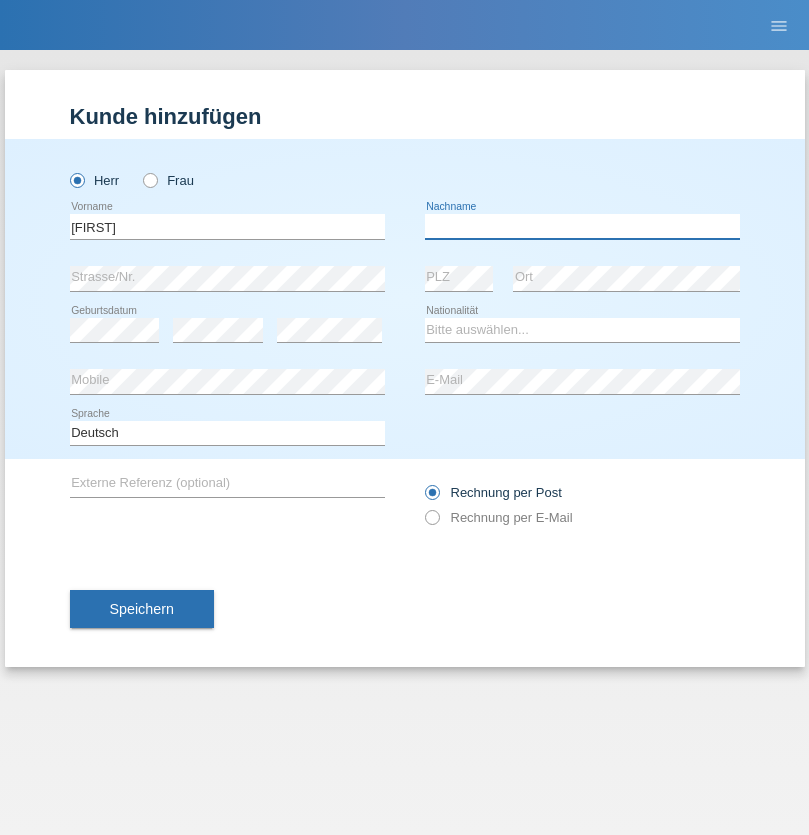click at bounding box center [582, 226] 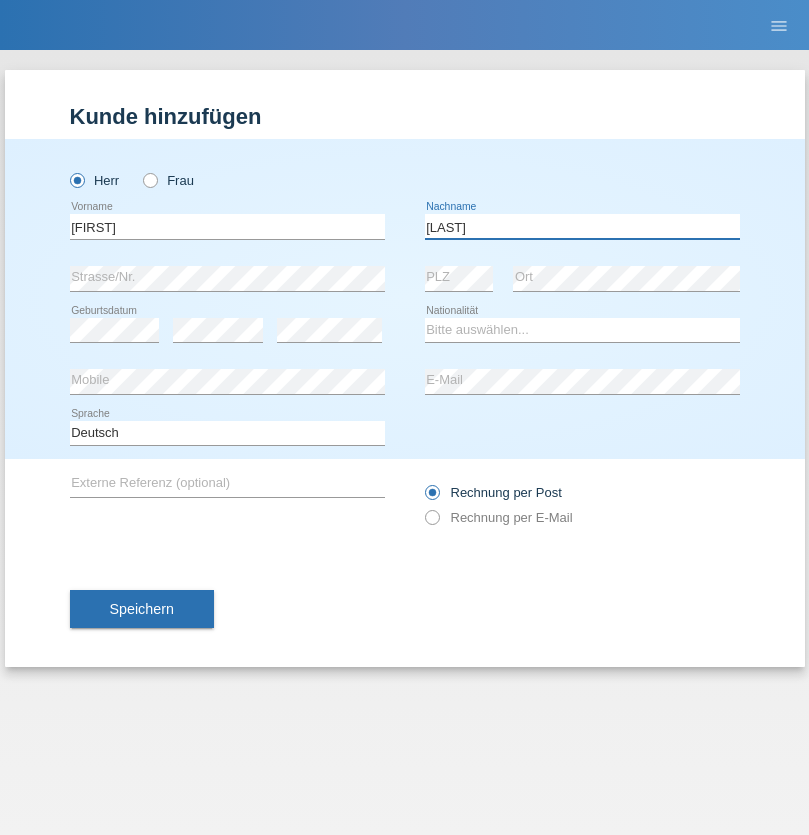 type on "[LAST]" 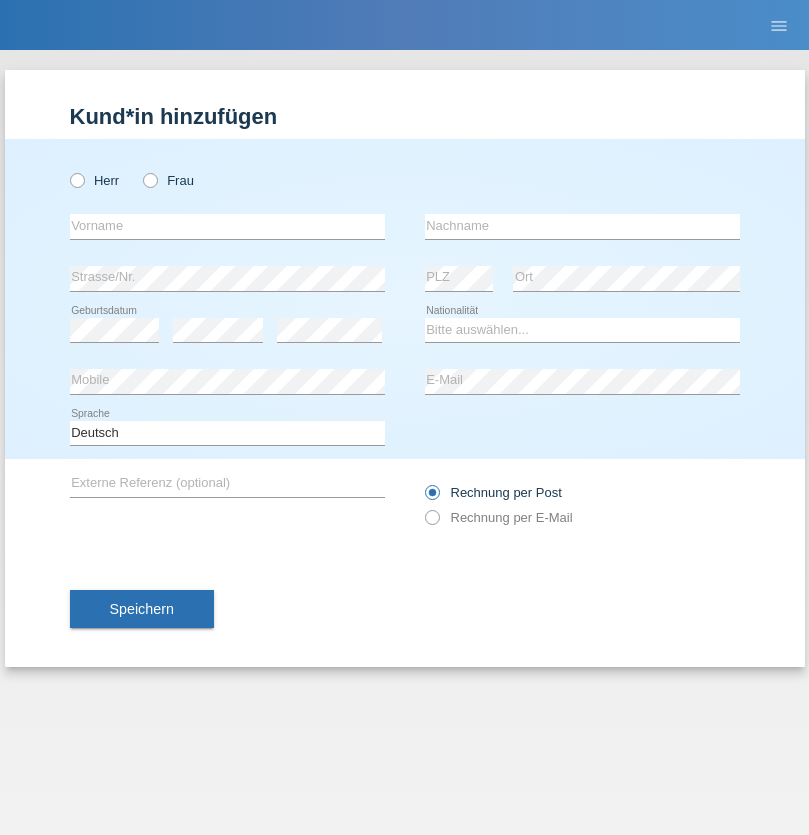 scroll, scrollTop: 0, scrollLeft: 0, axis: both 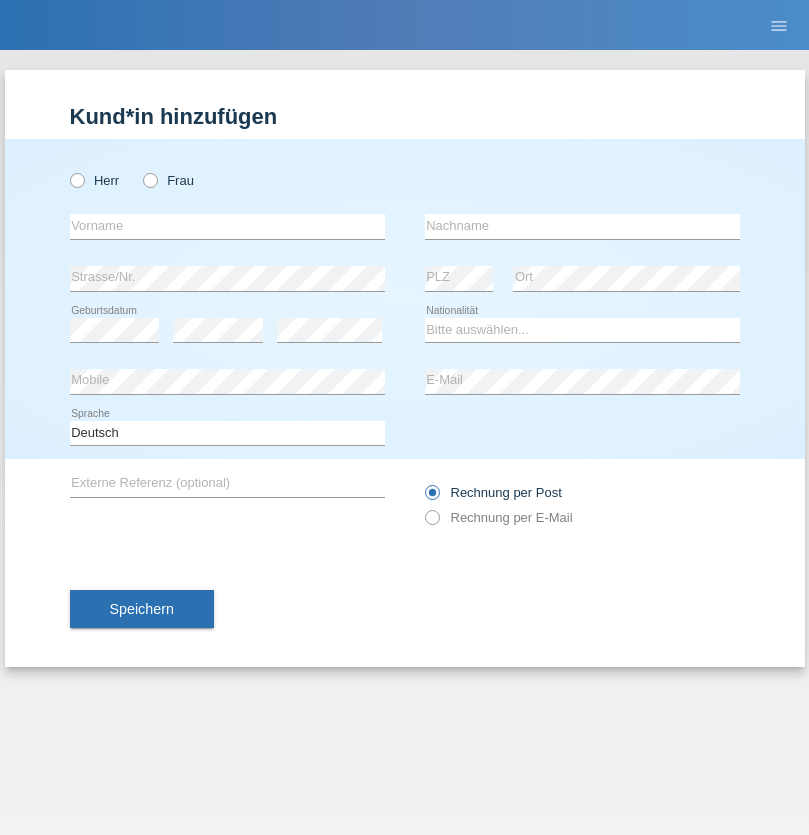 radio on "true" 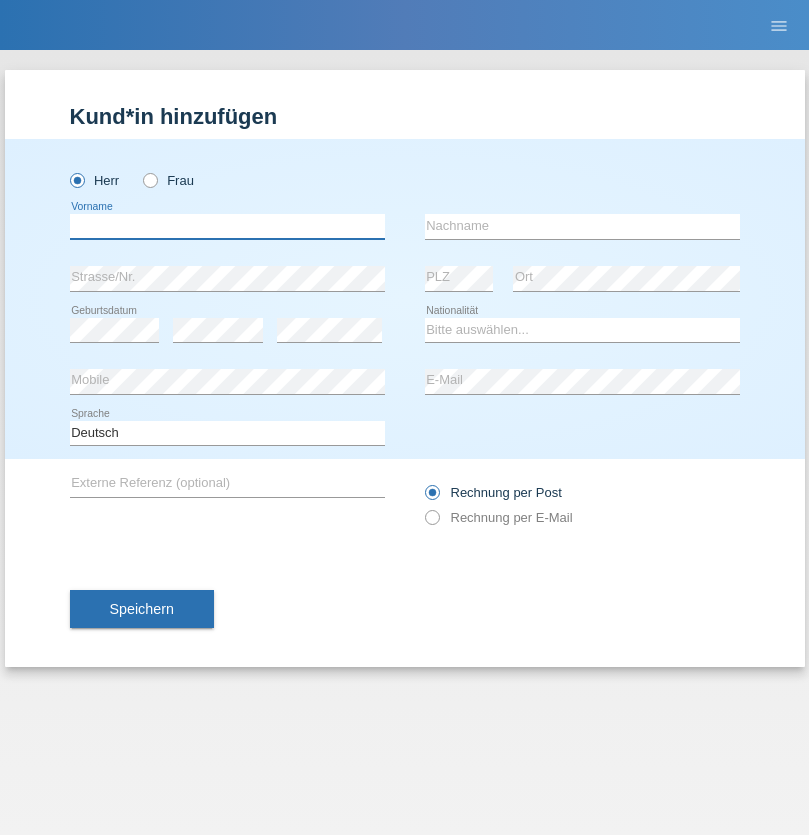 click at bounding box center (227, 226) 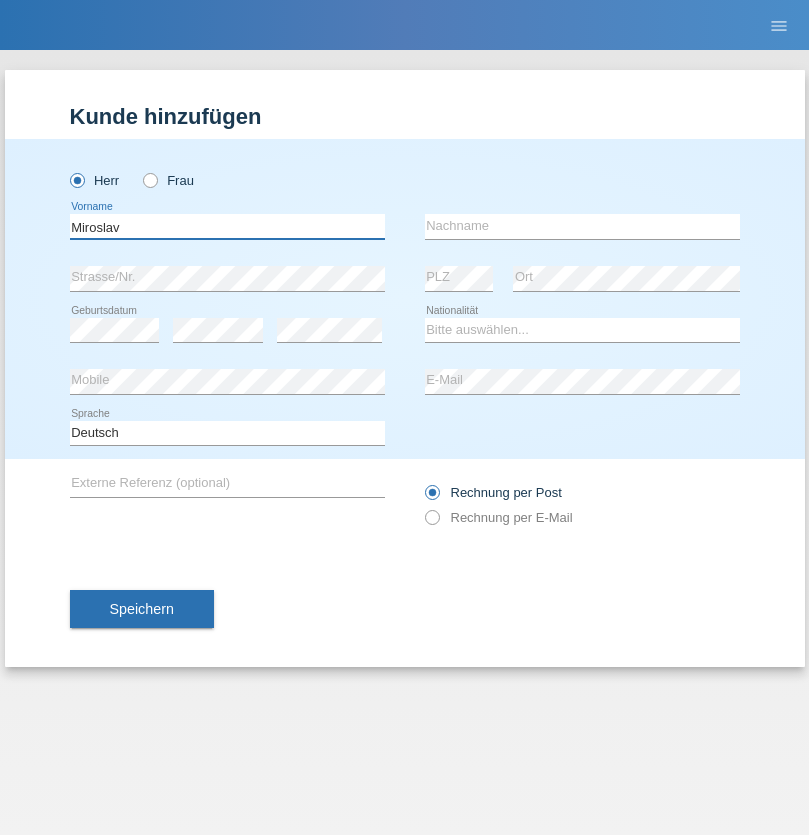type on "Miroslav" 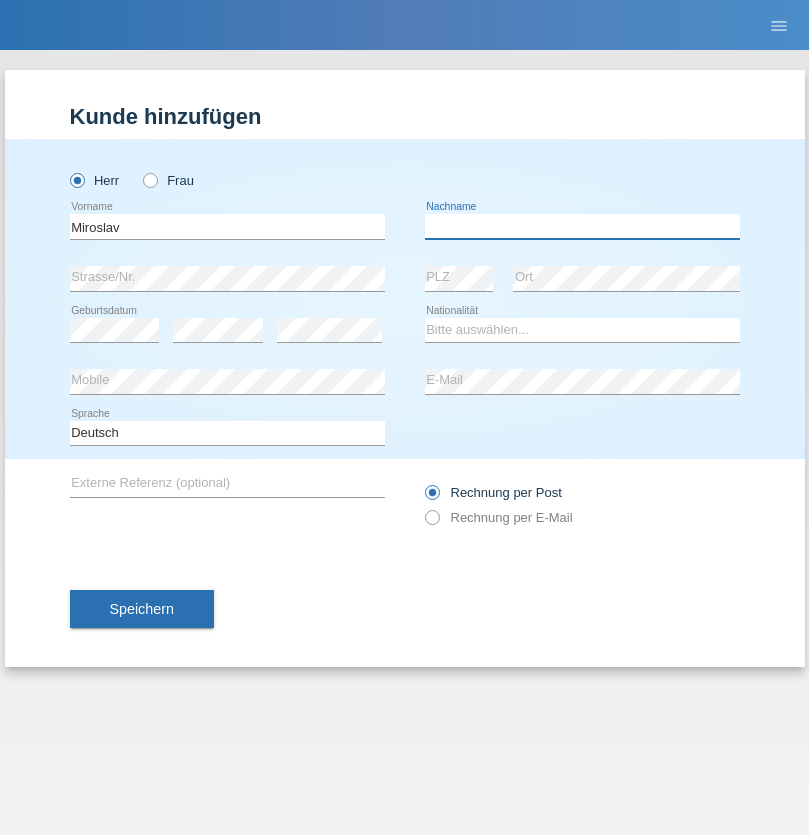 click at bounding box center [582, 226] 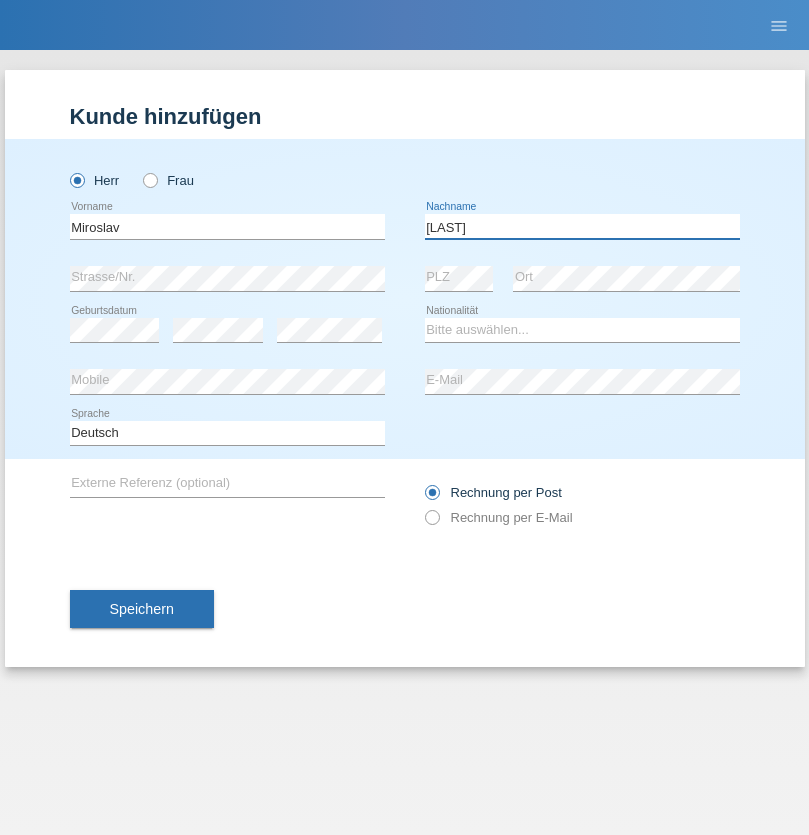 type on "Yordanov" 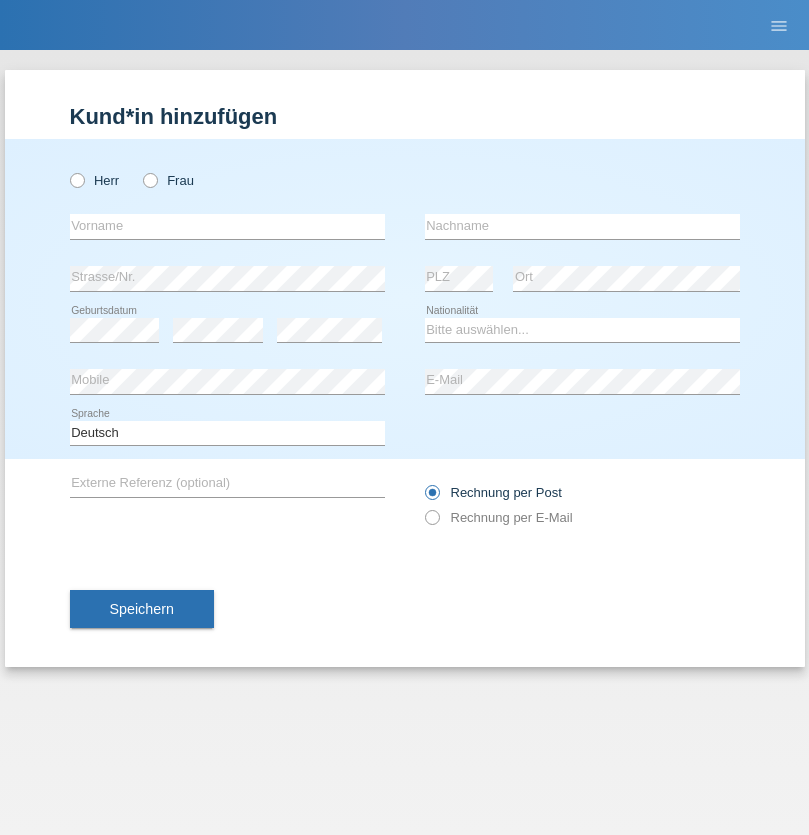 scroll, scrollTop: 0, scrollLeft: 0, axis: both 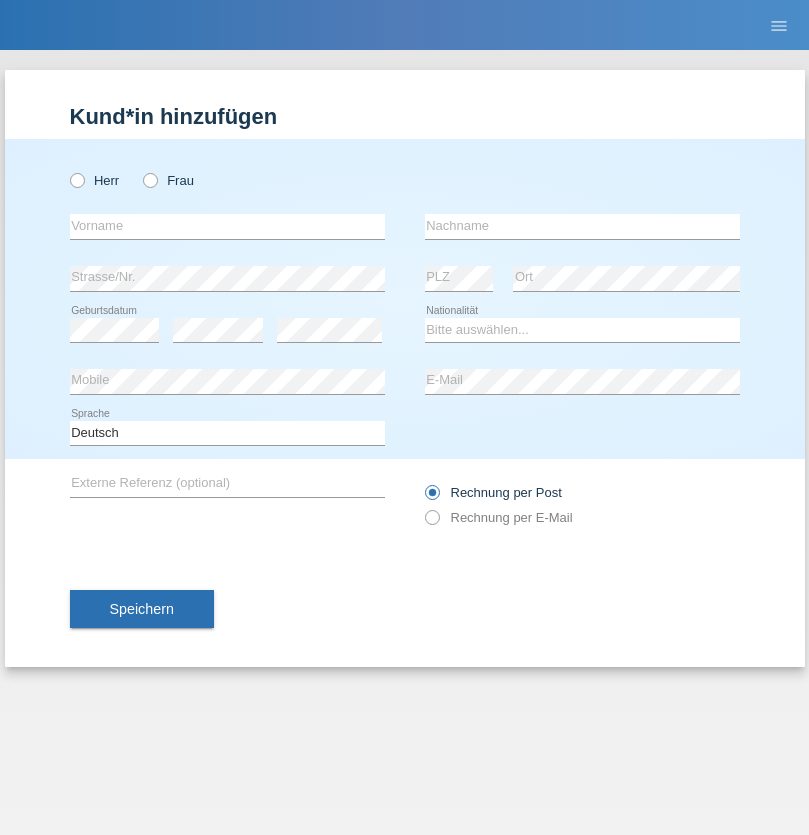 radio on "true" 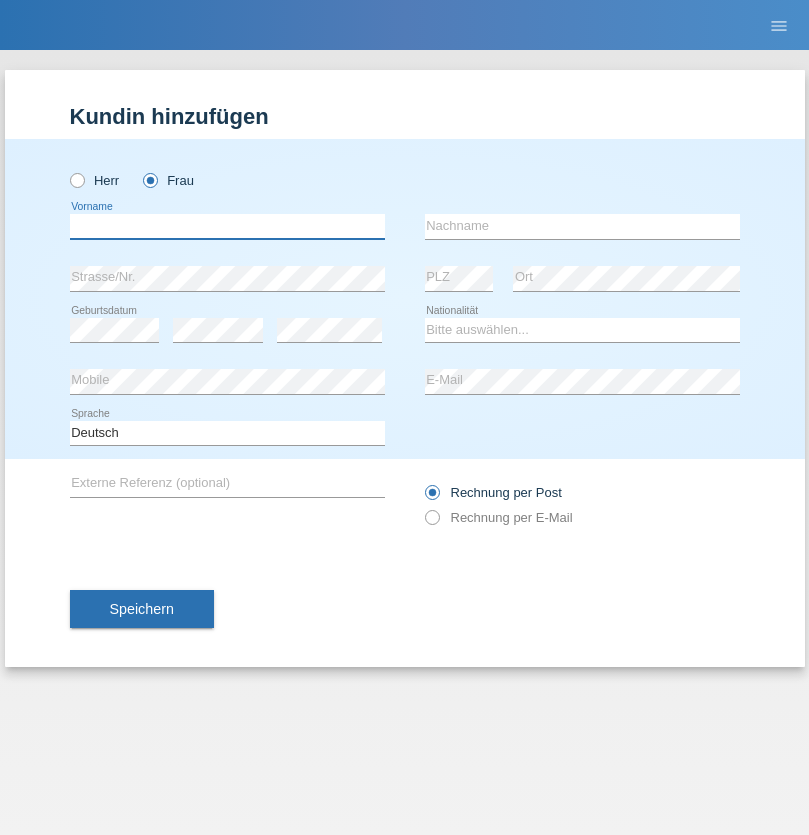 click at bounding box center [227, 226] 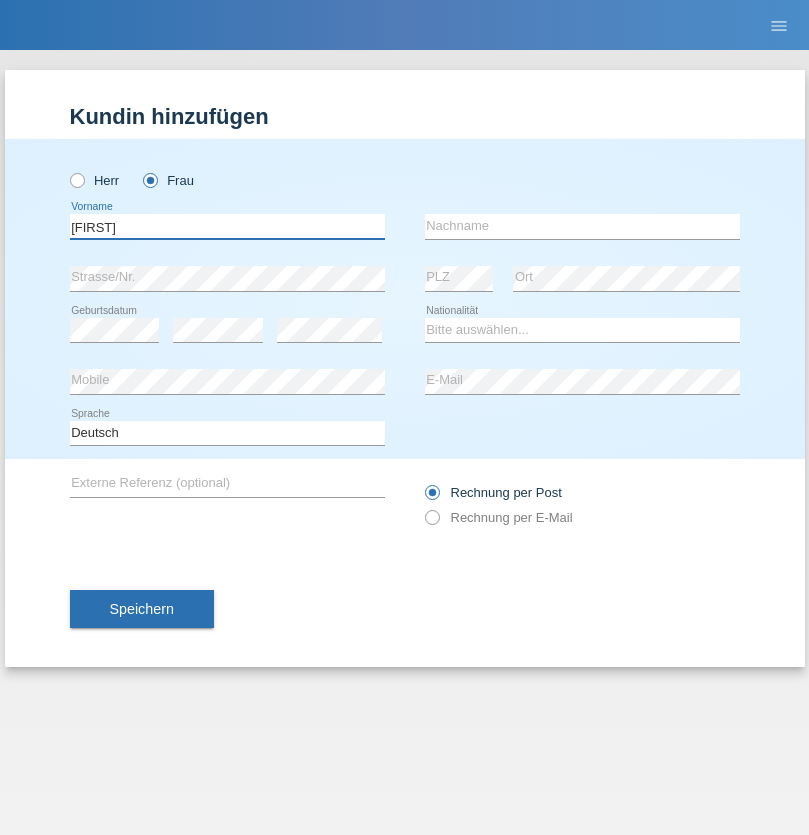 type on "Latifah" 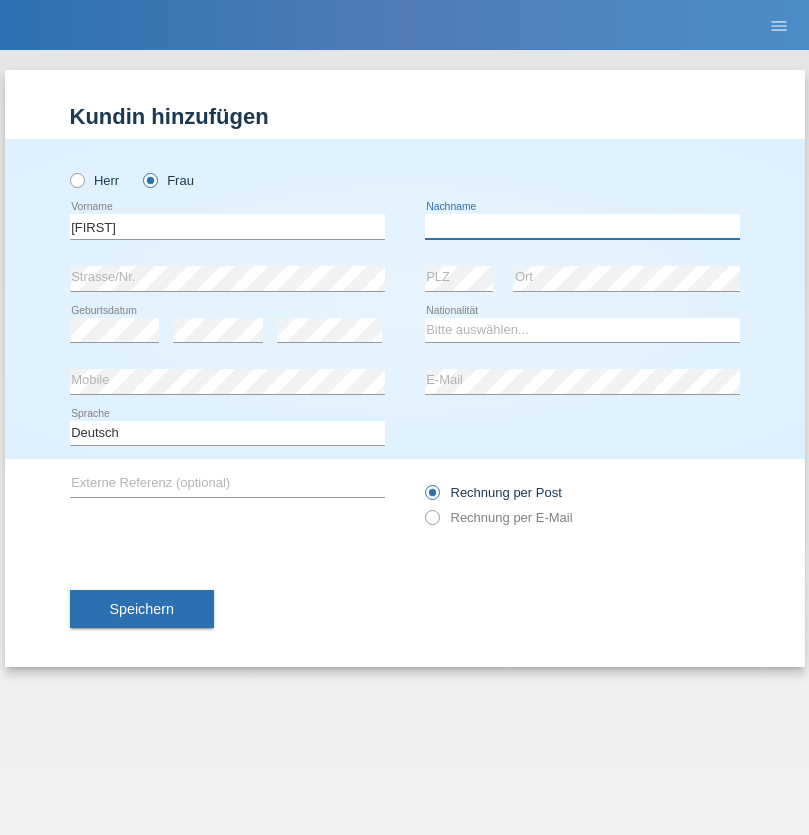 click at bounding box center [582, 226] 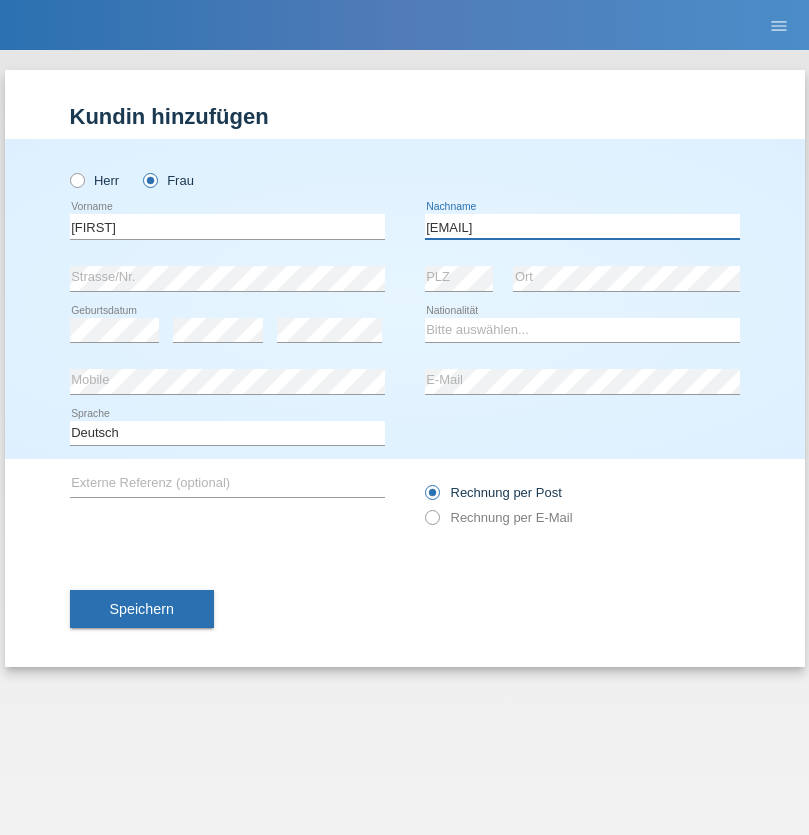 type on "meryemy@hotmail.com" 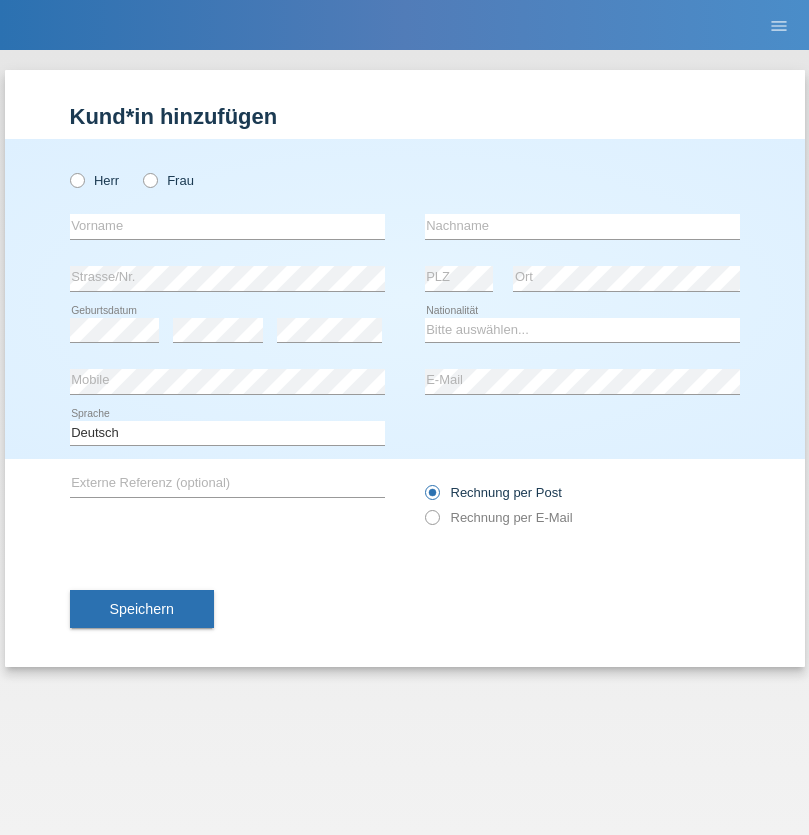 scroll, scrollTop: 0, scrollLeft: 0, axis: both 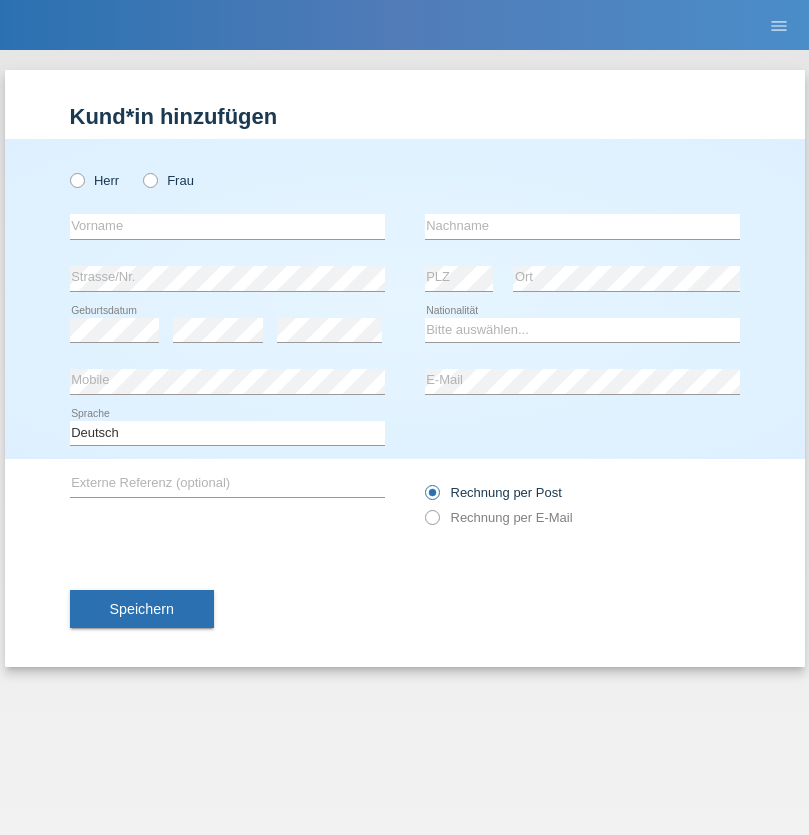 radio on "true" 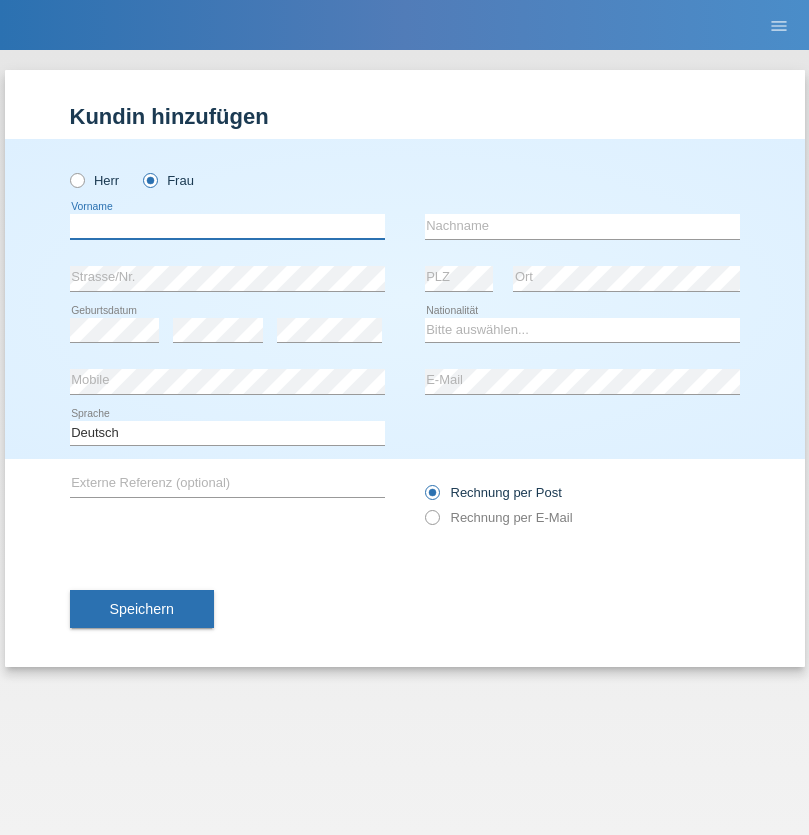 click at bounding box center [227, 226] 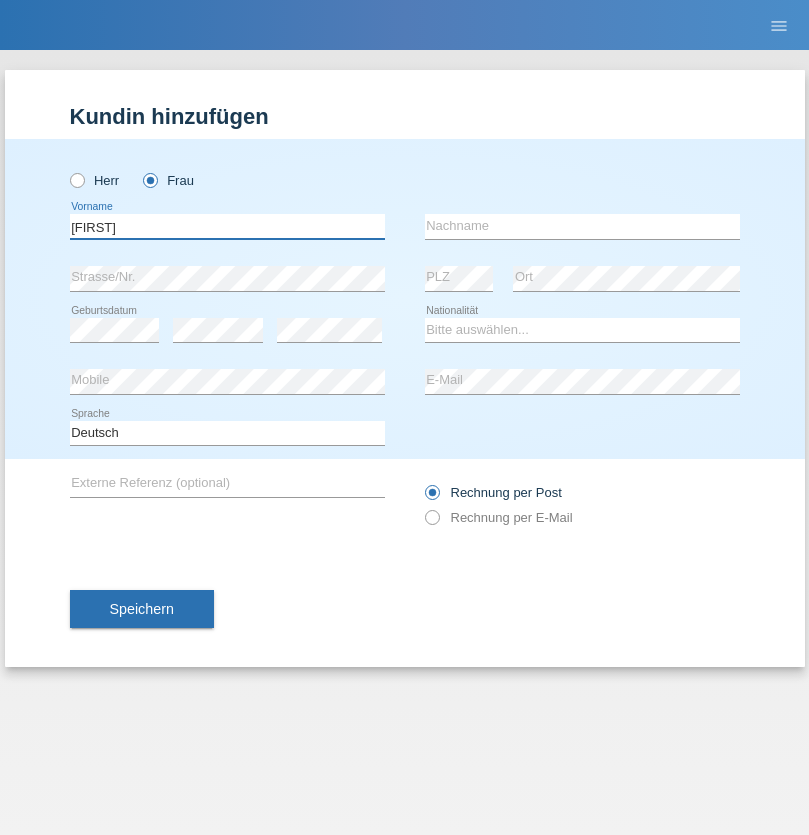type on "Meryem" 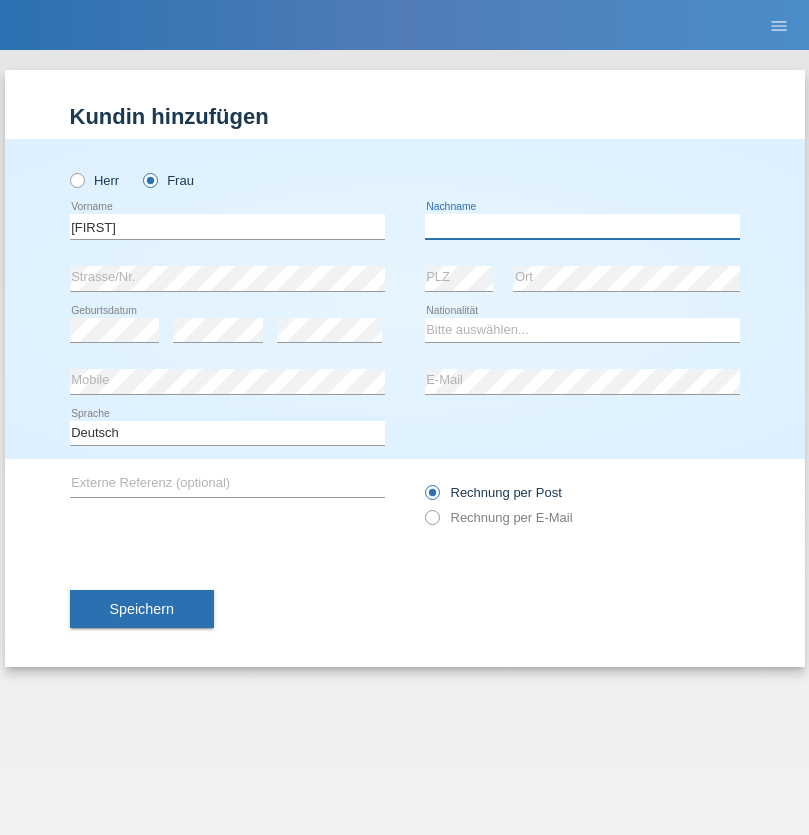 click at bounding box center (582, 226) 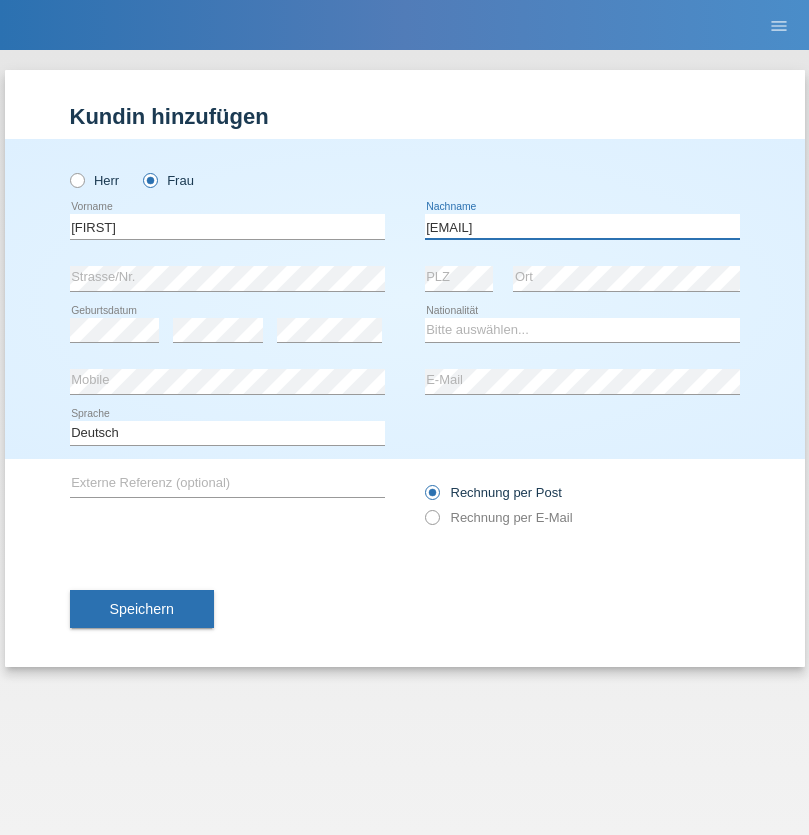 type on "meryemy@hotmail.com" 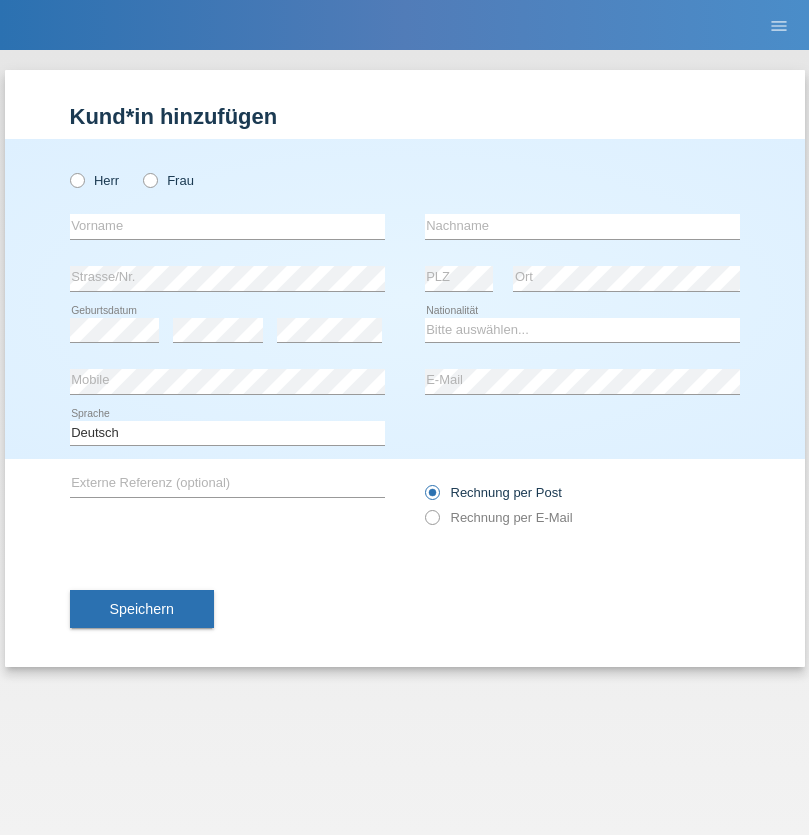 scroll, scrollTop: 0, scrollLeft: 0, axis: both 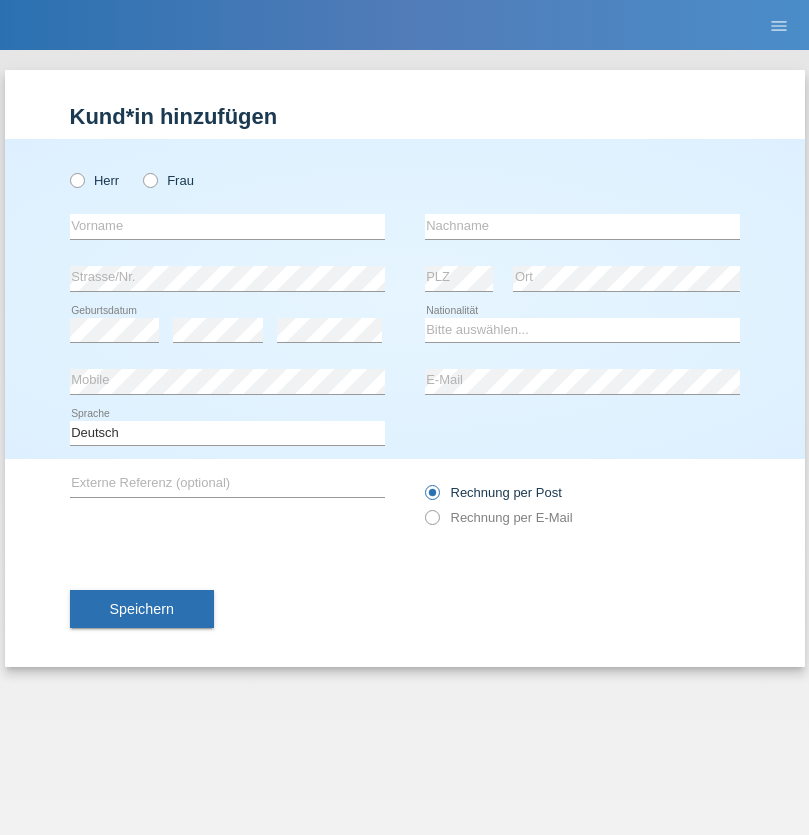 radio on "true" 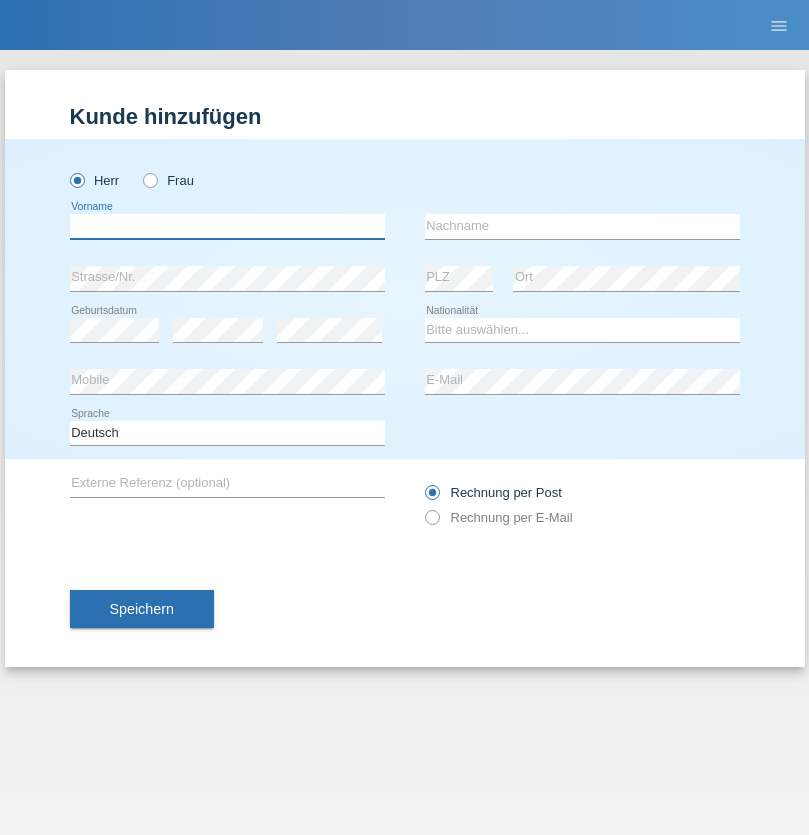 click at bounding box center (227, 226) 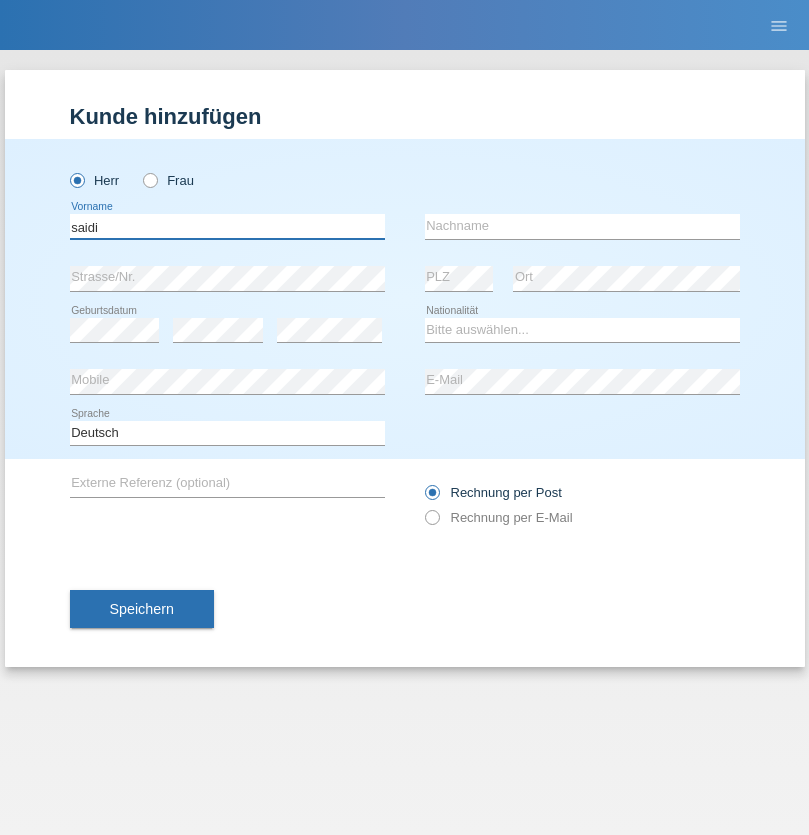 type on "saidi" 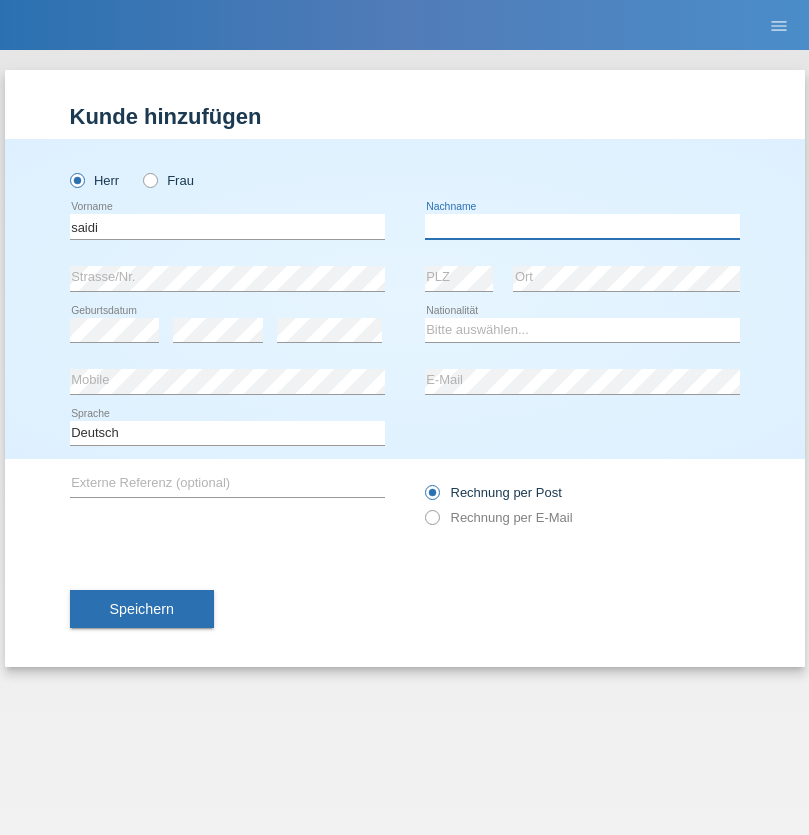 click at bounding box center (582, 226) 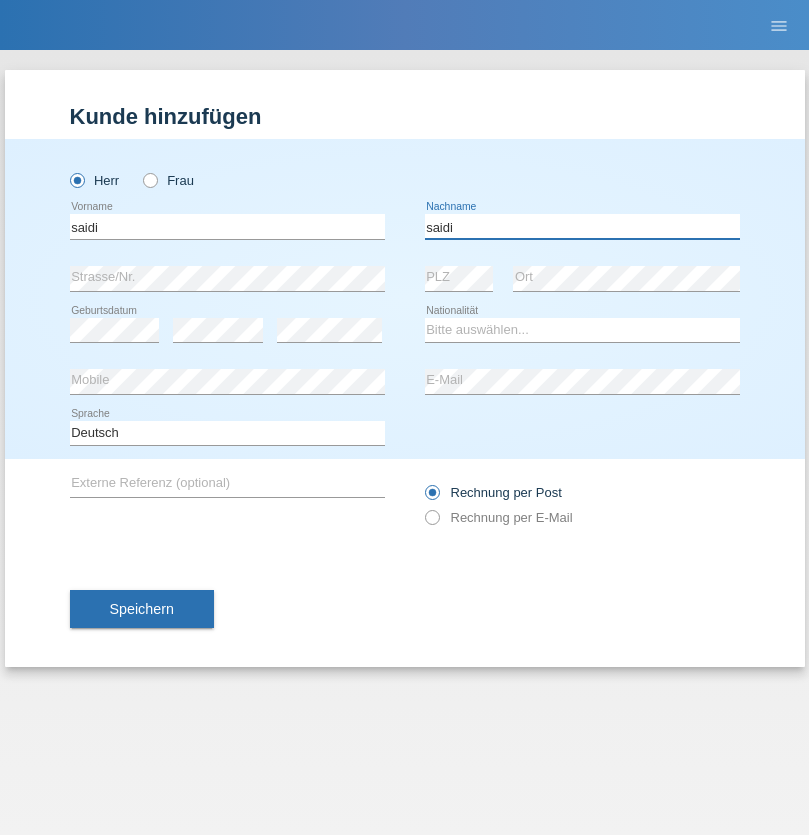 type on "saidi" 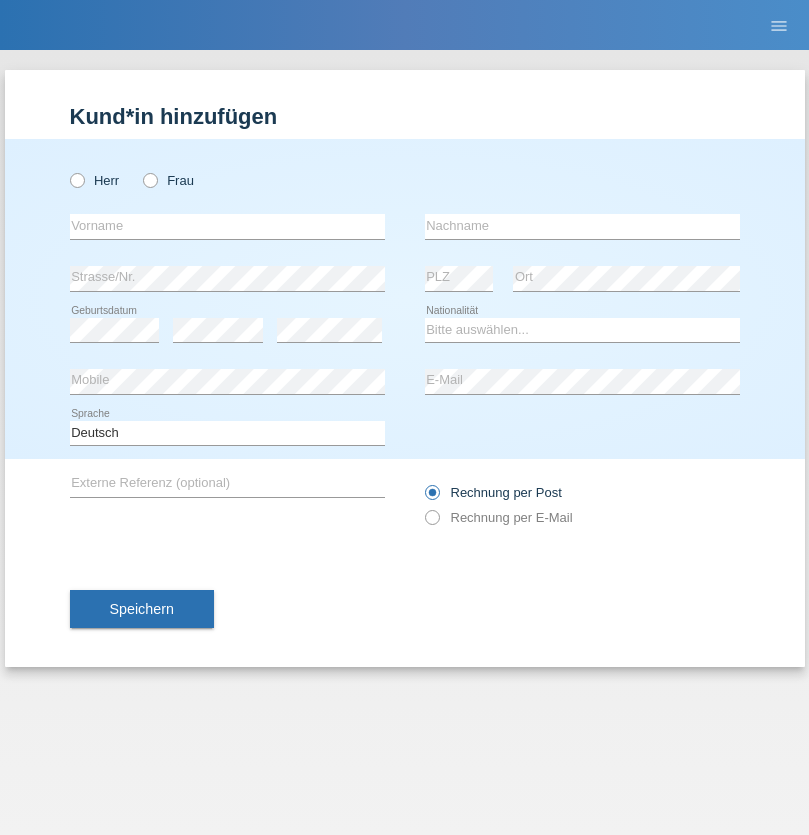 scroll, scrollTop: 0, scrollLeft: 0, axis: both 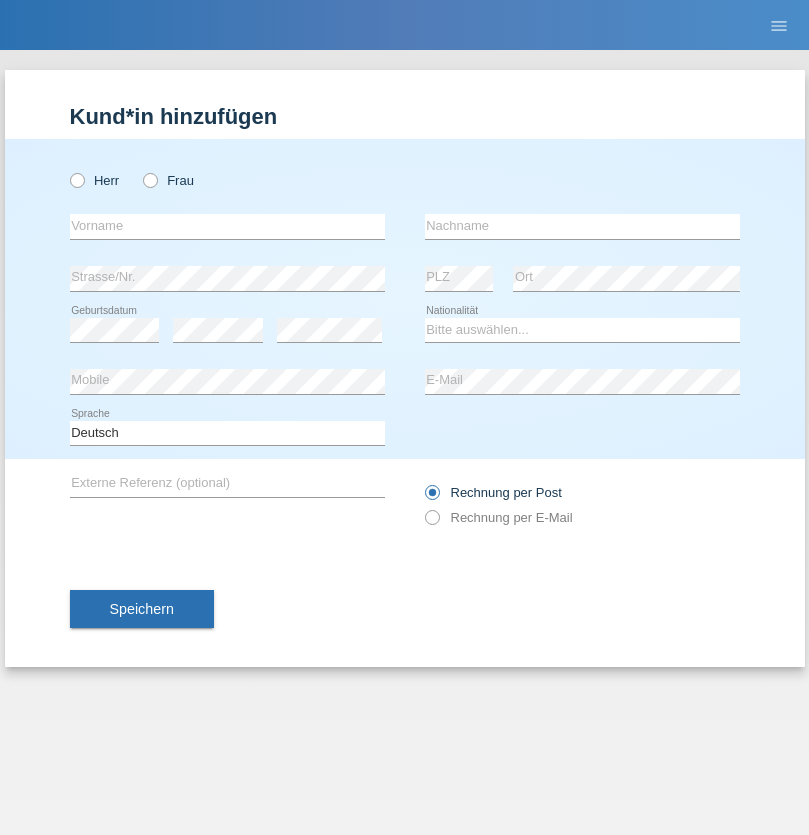 radio on "true" 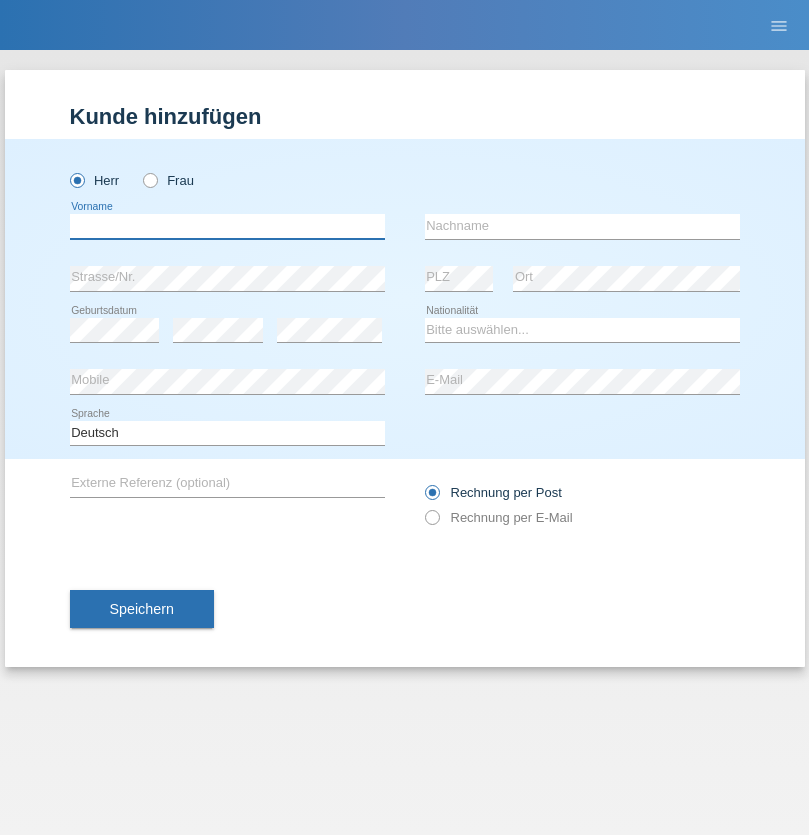 click at bounding box center (227, 226) 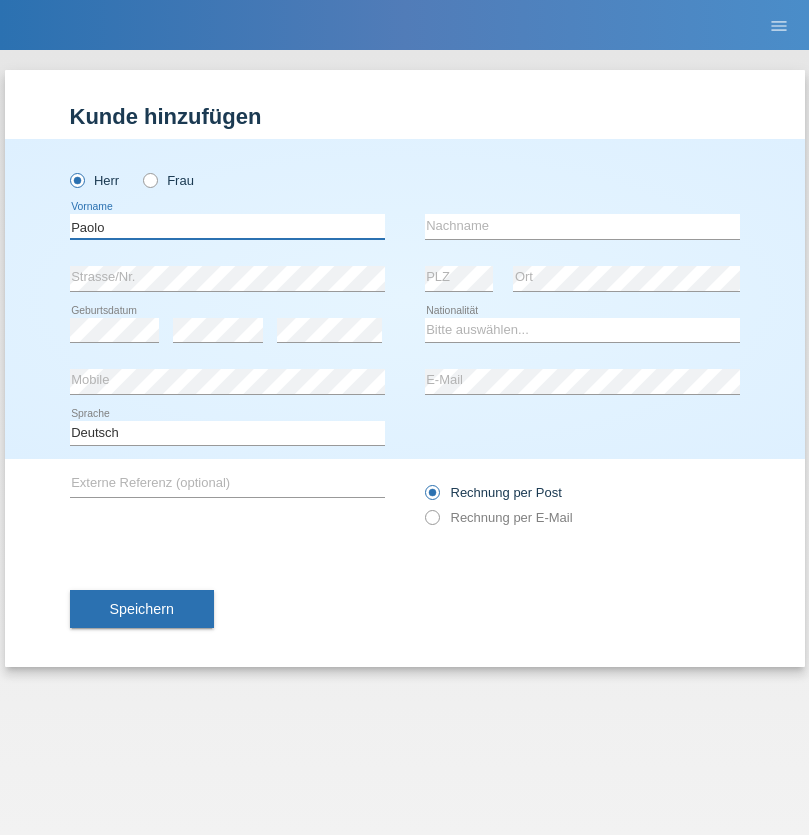 type on "Paolo" 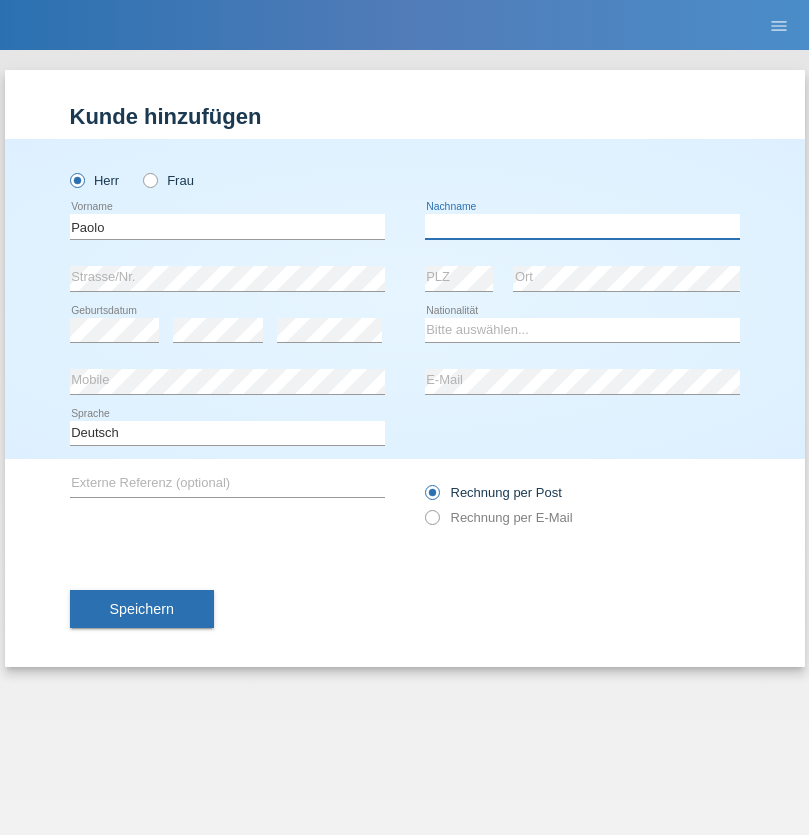 click at bounding box center (582, 226) 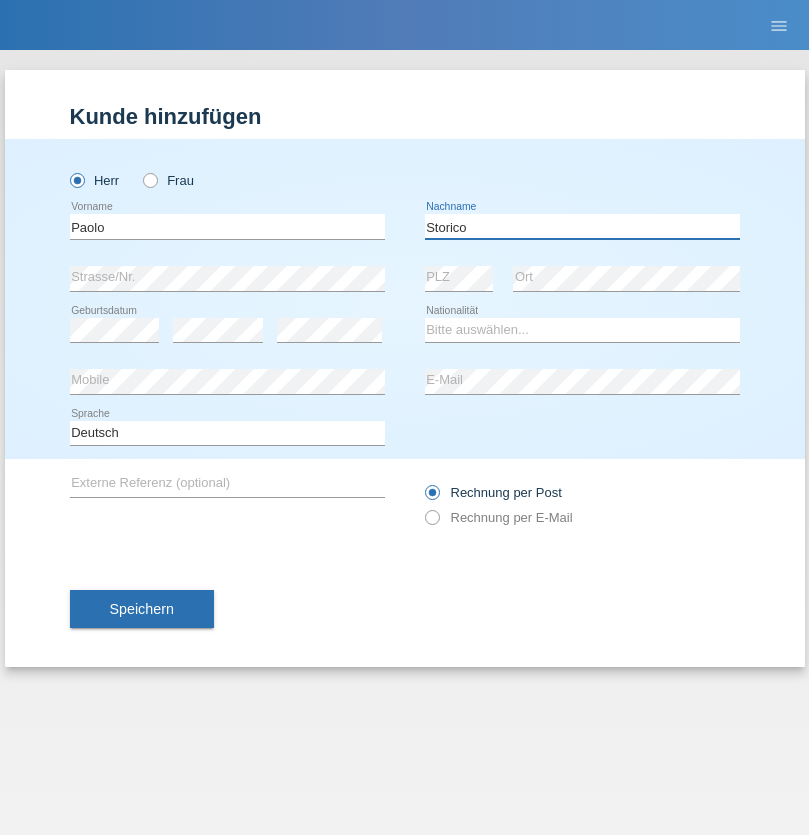 type on "Storico" 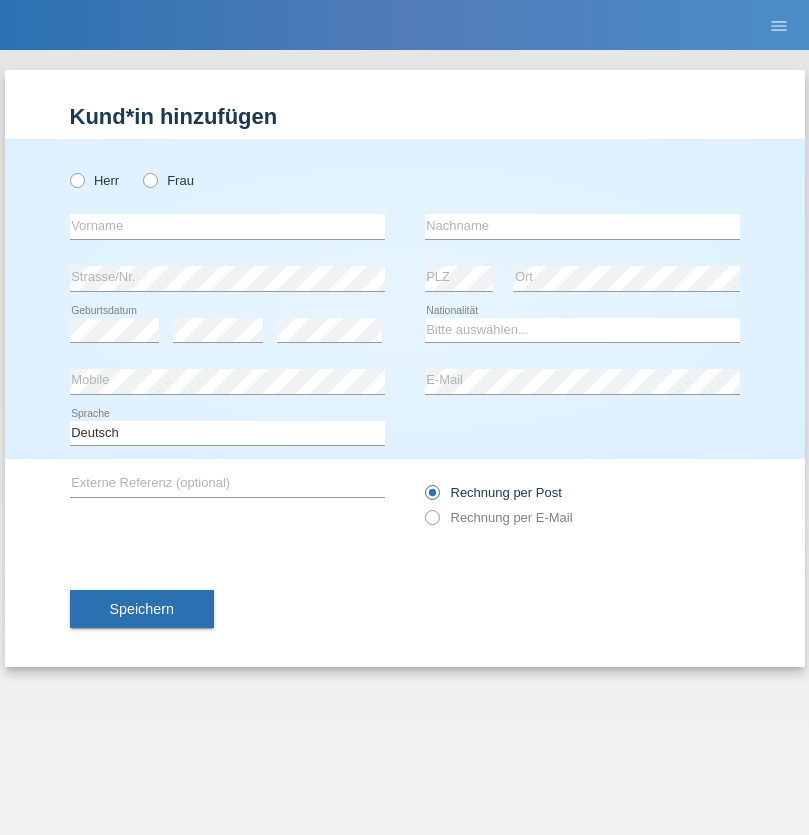 scroll, scrollTop: 0, scrollLeft: 0, axis: both 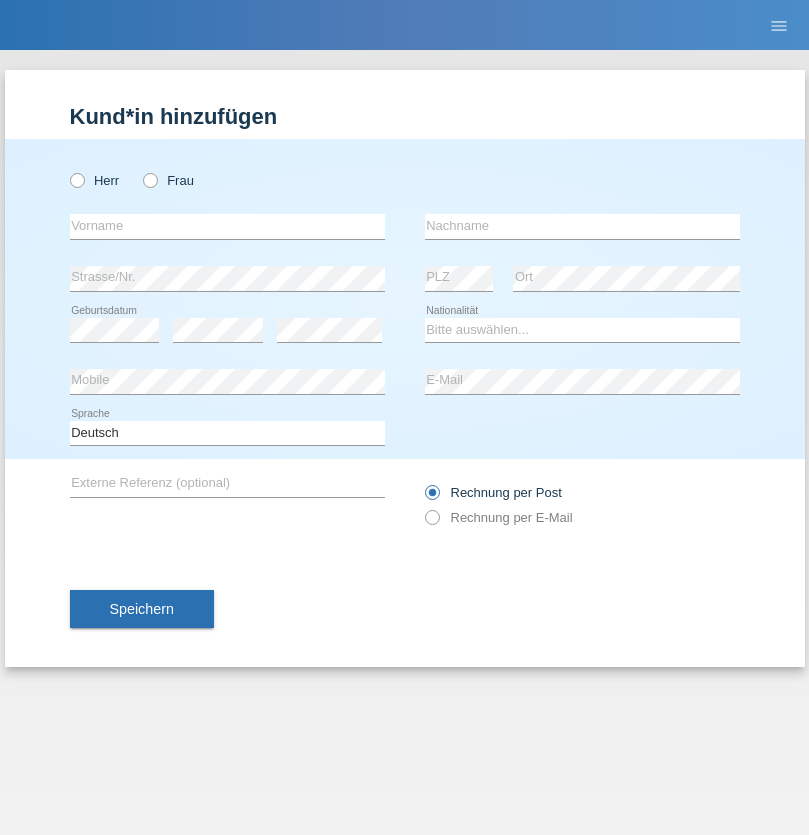 radio on "true" 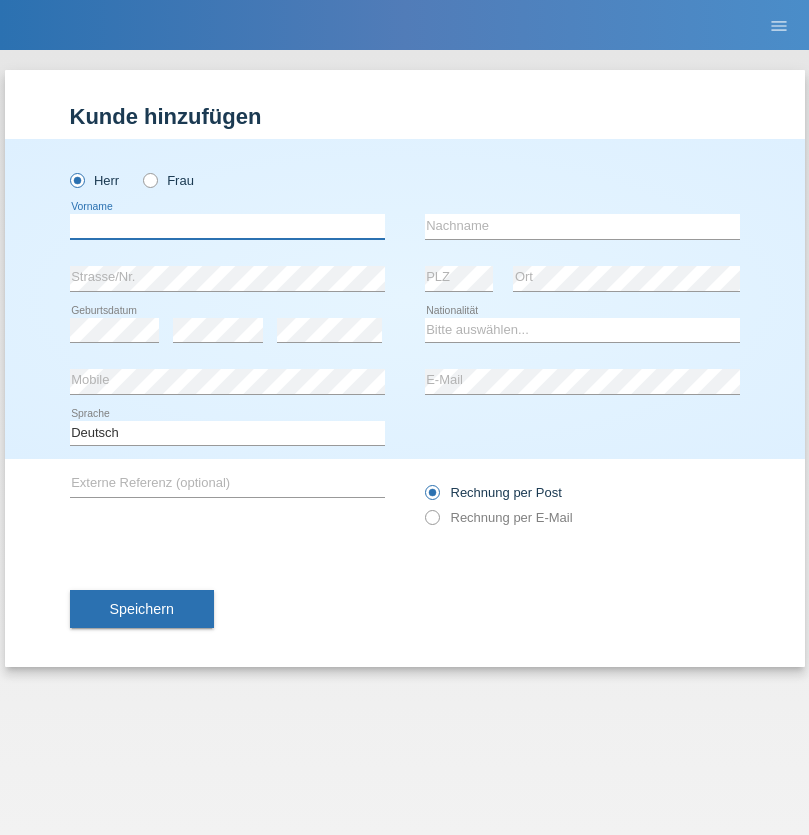 click at bounding box center [227, 226] 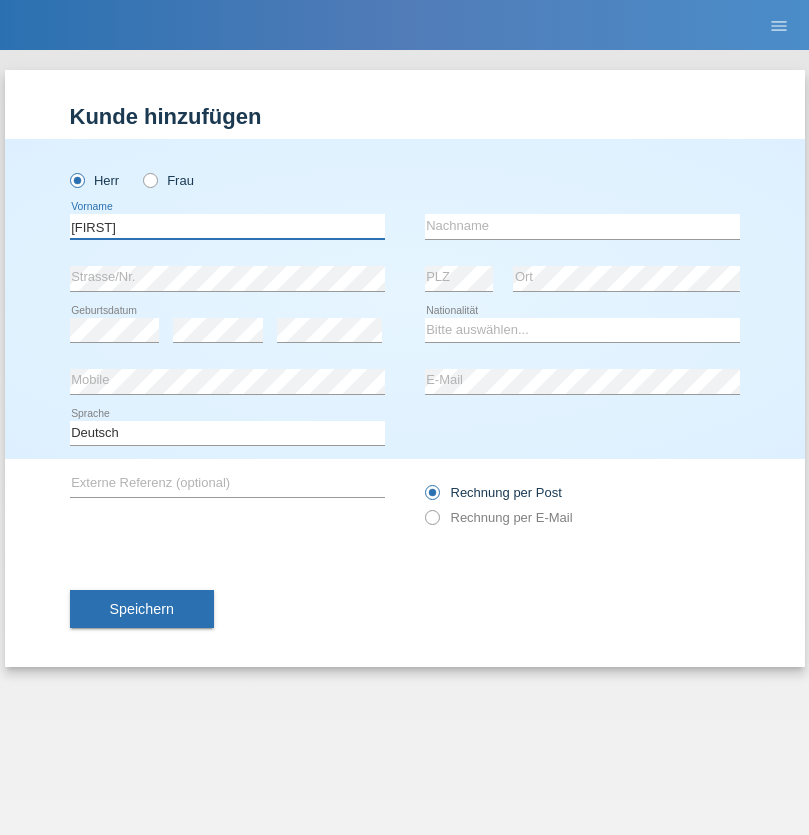 type on "[FIRST]" 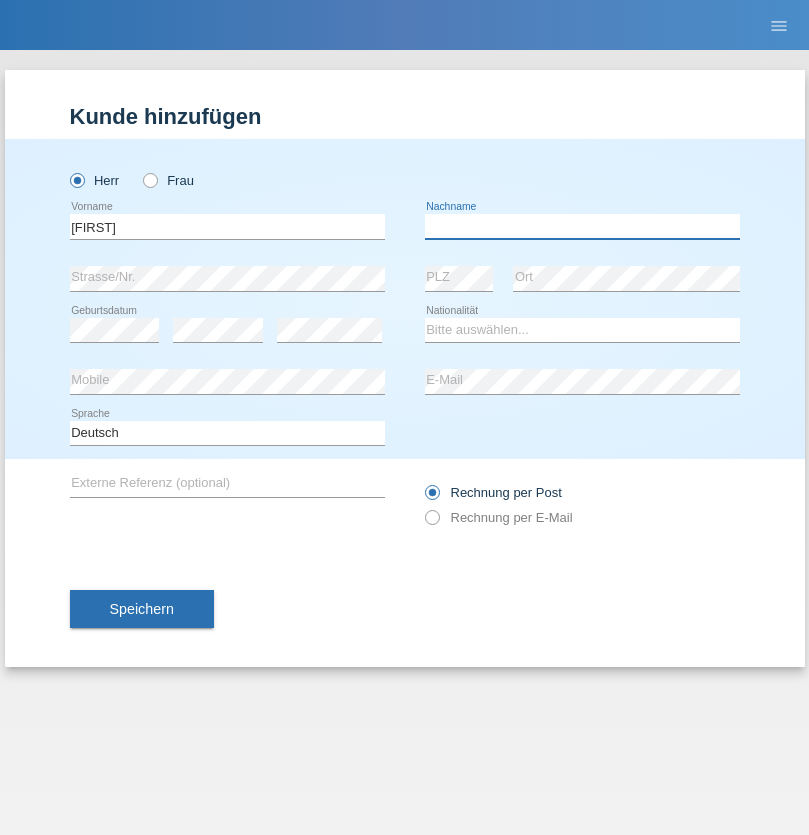 click at bounding box center [582, 226] 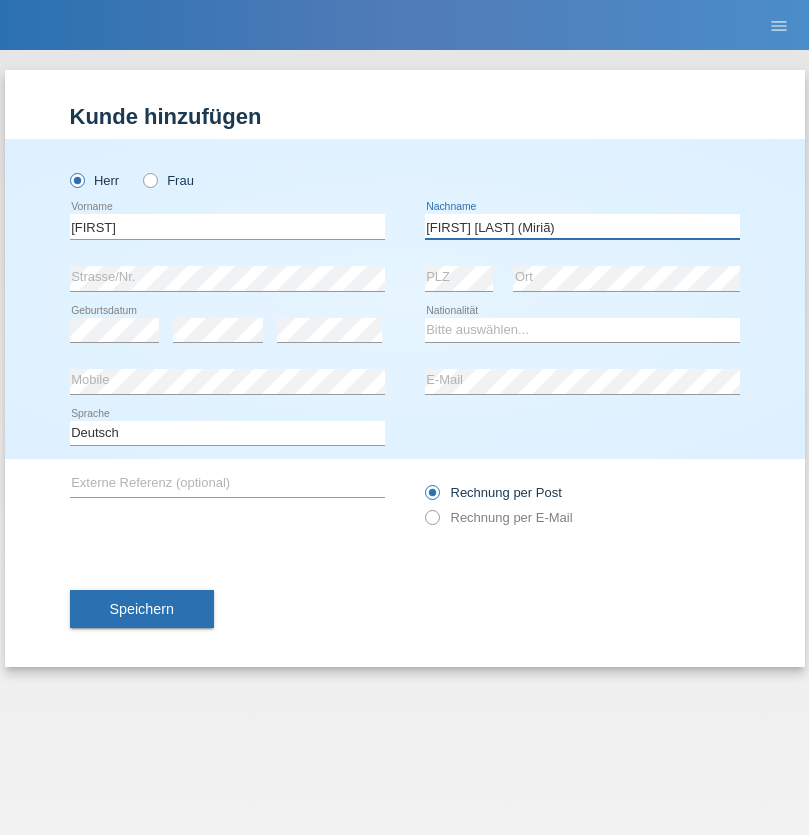 type on "[FIRST] [LAST] (Miriã)" 